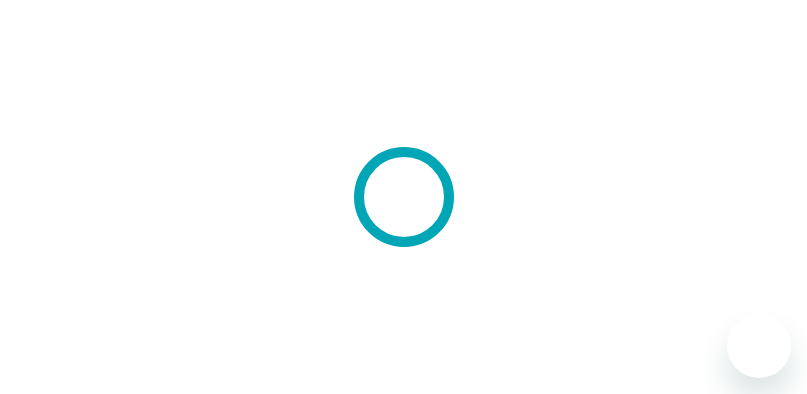 scroll, scrollTop: 0, scrollLeft: 0, axis: both 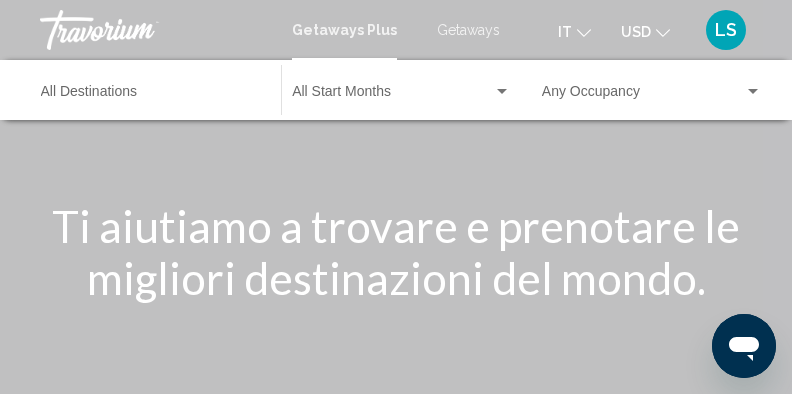click on "Destination All Destinations" at bounding box center [151, 96] 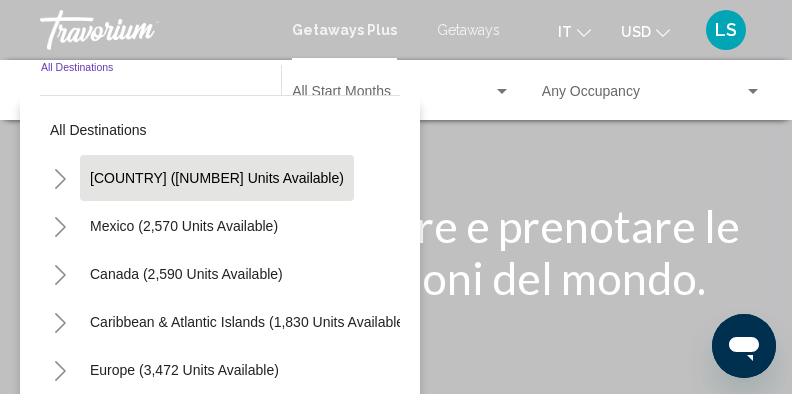 click on "United States (45,173 units available)" at bounding box center [184, 226] 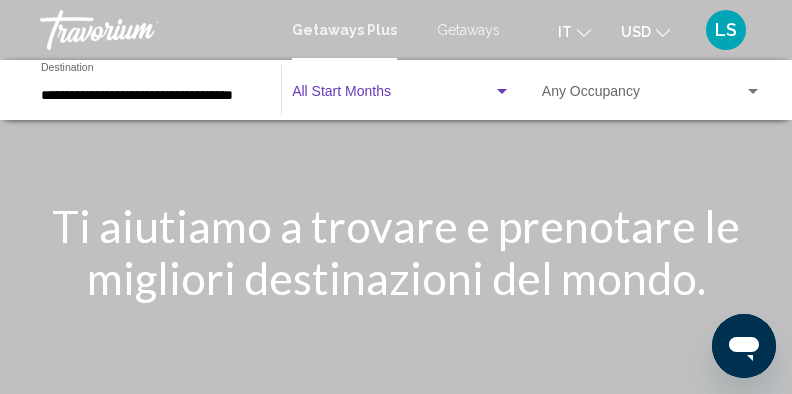 click at bounding box center [392, 96] 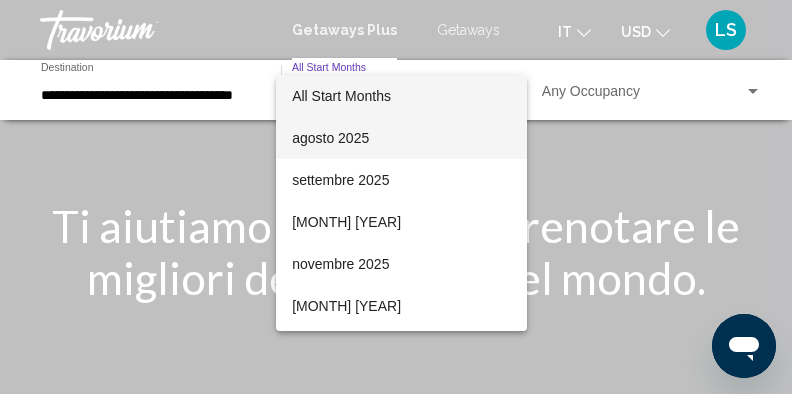click on "agosto 2025" at bounding box center [401, 138] 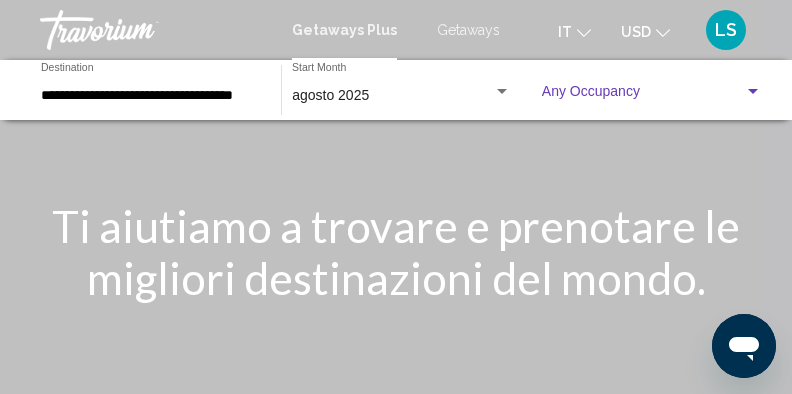 click at bounding box center (643, 96) 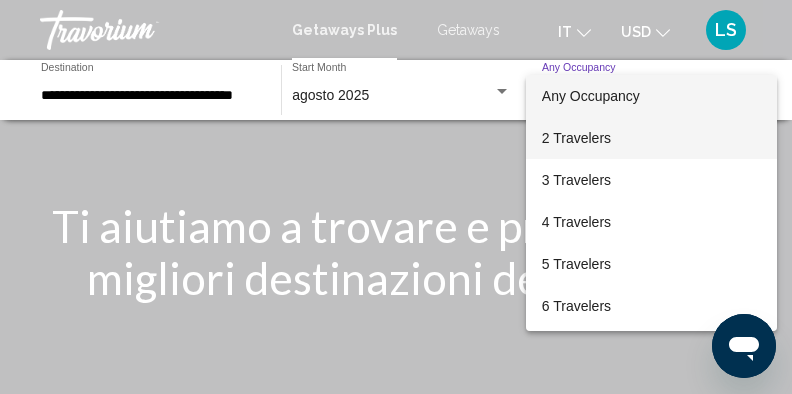 click on "2 Travelers" at bounding box center [652, 138] 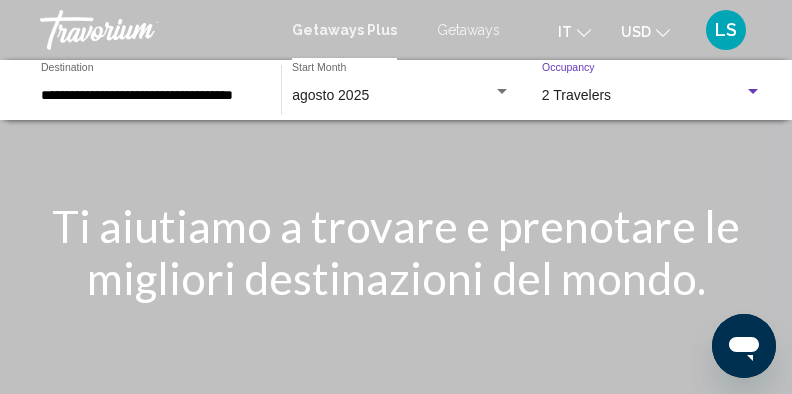 scroll, scrollTop: 500, scrollLeft: 0, axis: vertical 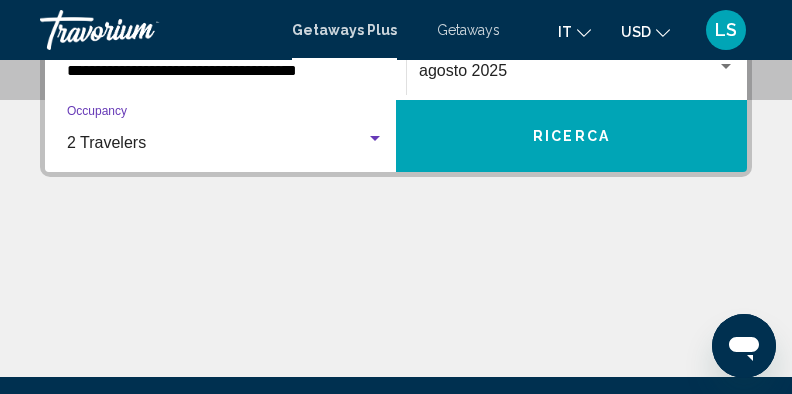 click on "Ricerca" at bounding box center (571, 136) 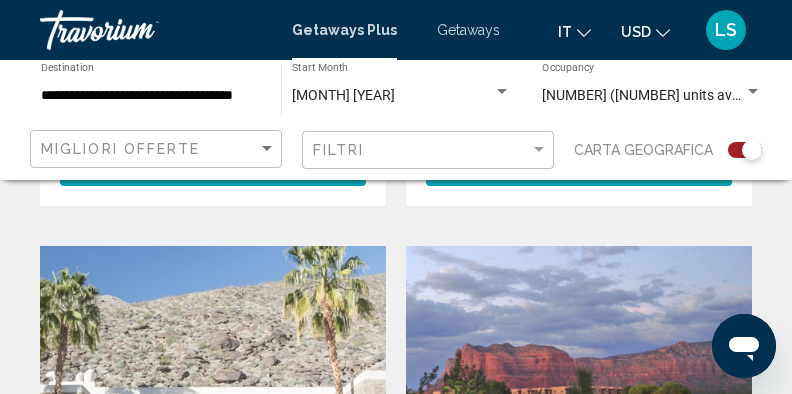scroll, scrollTop: 3667, scrollLeft: 0, axis: vertical 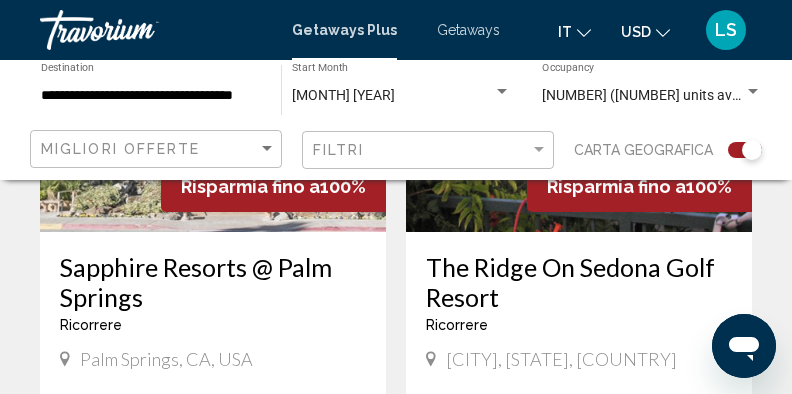 click on "Sapphire Resorts @ Palm Springs" at bounding box center [213, 282] 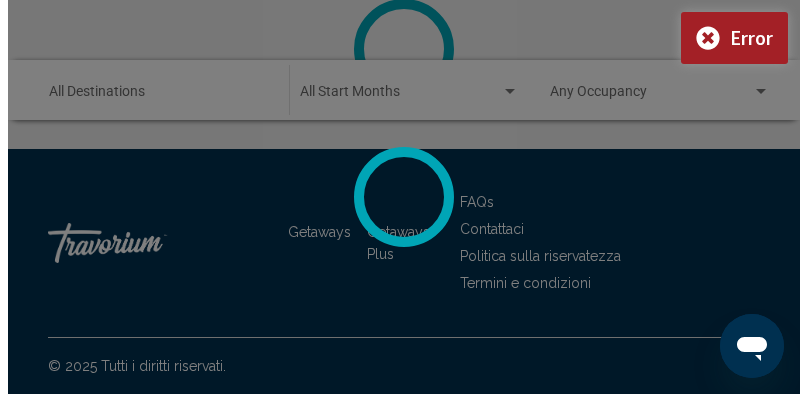 scroll, scrollTop: 0, scrollLeft: 0, axis: both 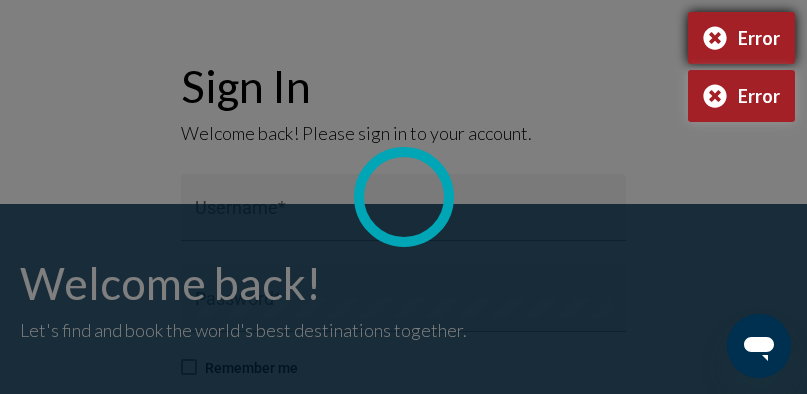 click on "Error" at bounding box center [741, 38] 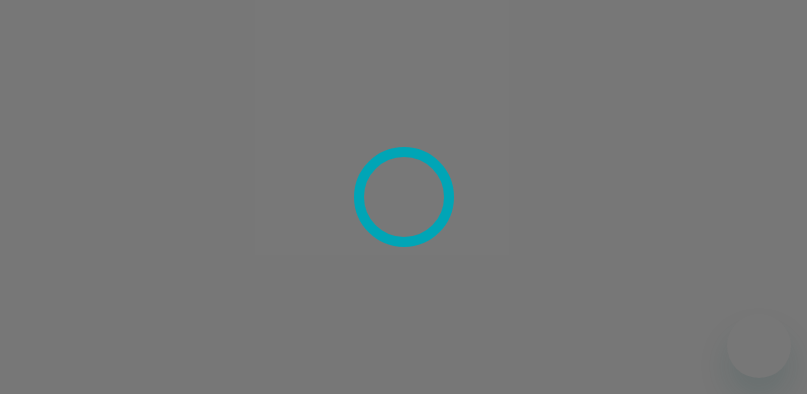 scroll, scrollTop: 0, scrollLeft: 0, axis: both 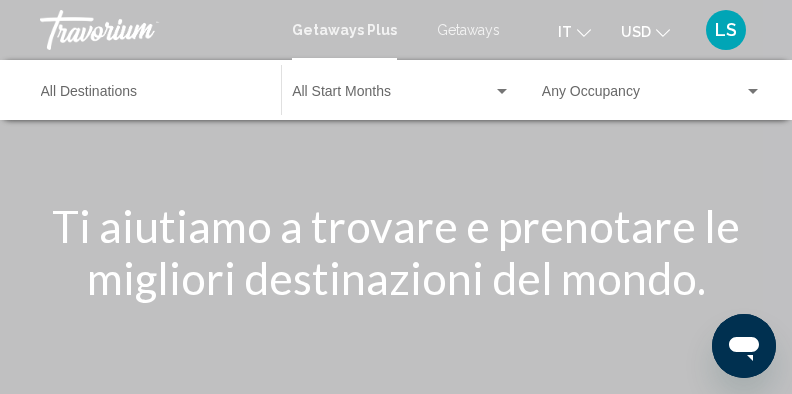 click on "Destination All Destinations" at bounding box center [151, 96] 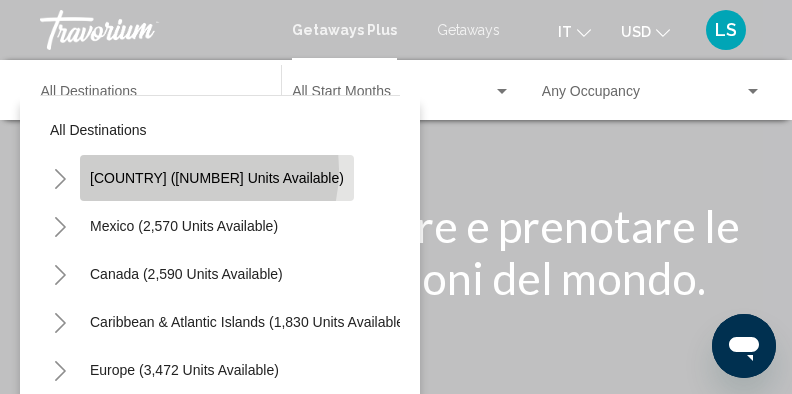 click on "[COUNTRY] ([NUMBER] units available)" 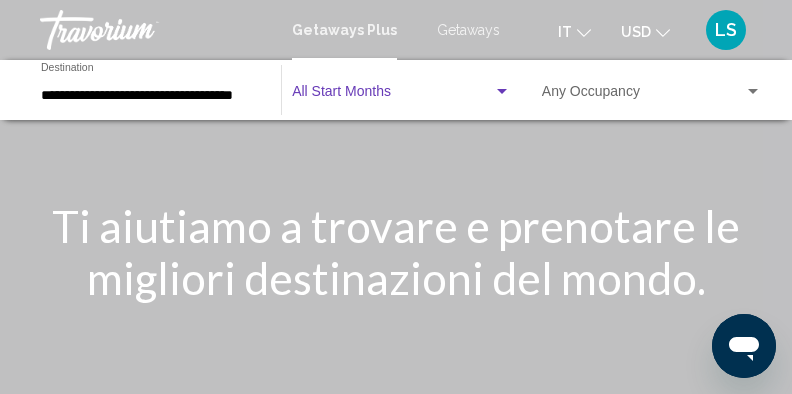 click at bounding box center (392, 96) 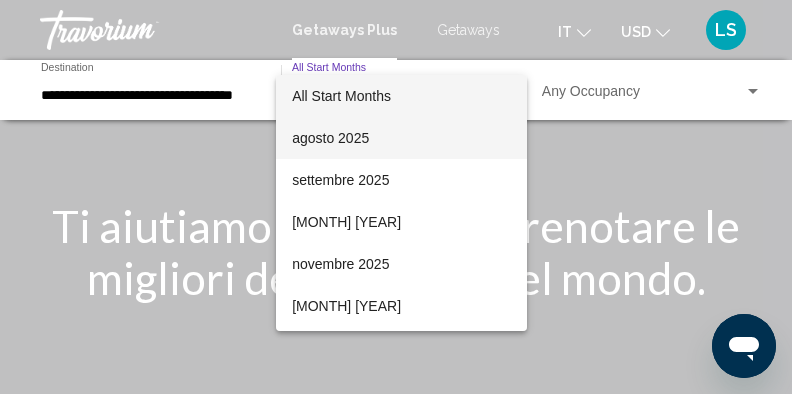 click on "agosto 2025" at bounding box center [401, 138] 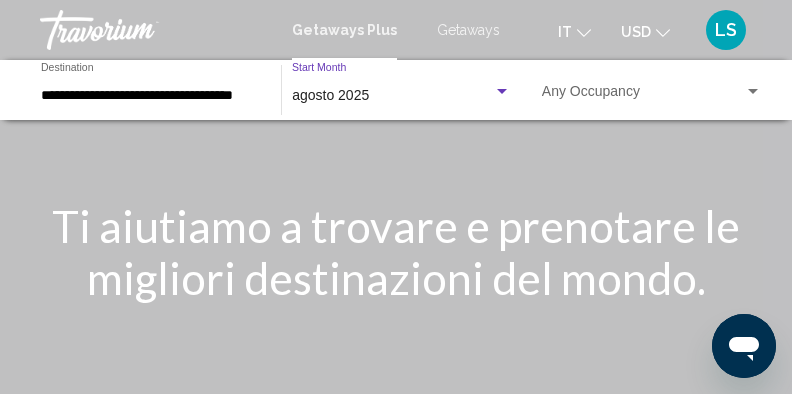 click on "Occupancy Any Occupancy" at bounding box center (652, 90) 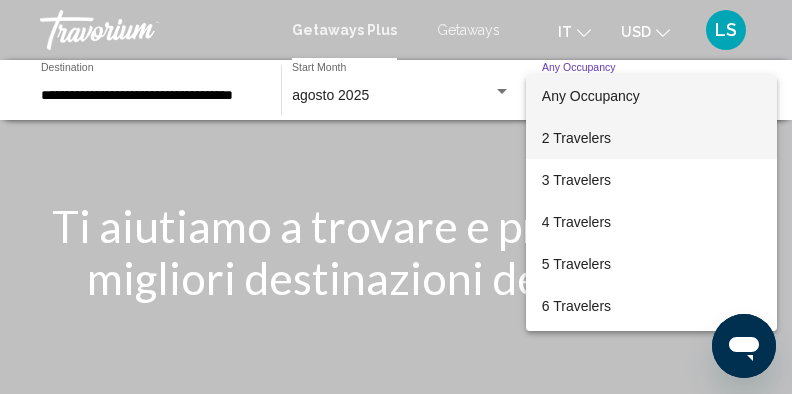 click on "2 Travelers" at bounding box center [652, 138] 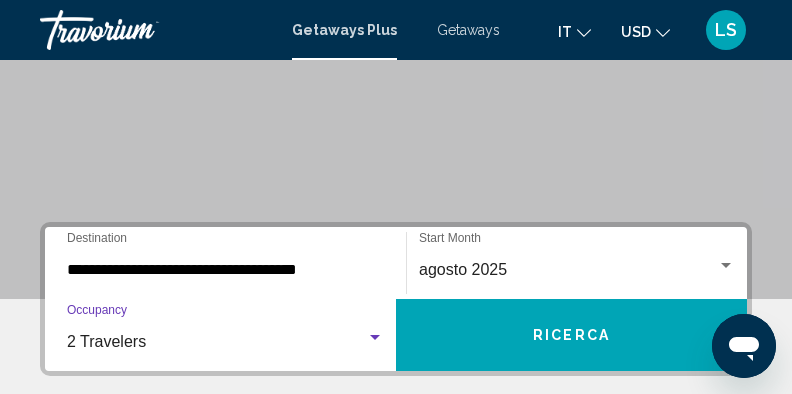 scroll, scrollTop: 500, scrollLeft: 0, axis: vertical 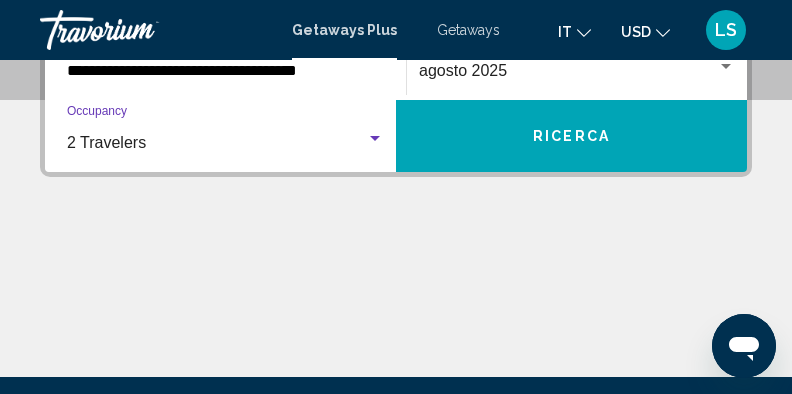 click on "Ricerca" at bounding box center (571, 136) 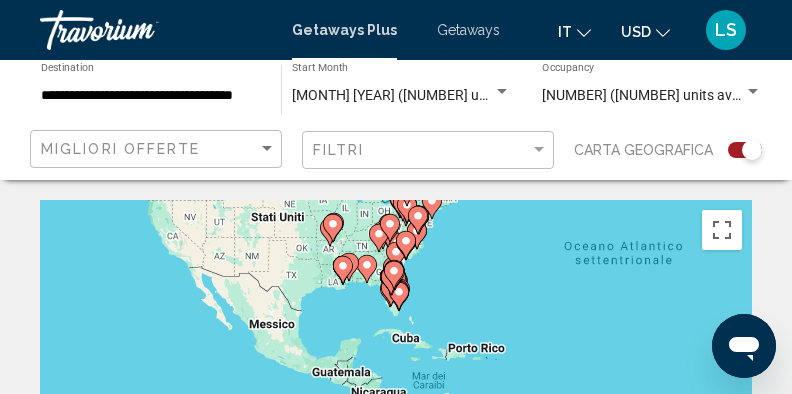 drag, startPoint x: 252, startPoint y: 316, endPoint x: 616, endPoint y: 217, distance: 377.22275 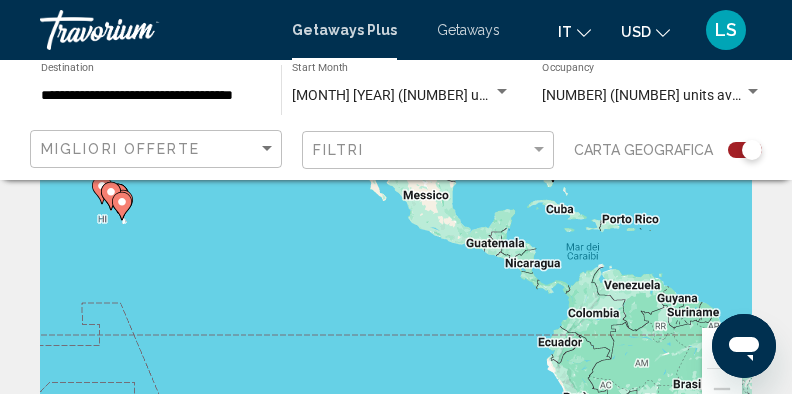 scroll, scrollTop: 0, scrollLeft: 0, axis: both 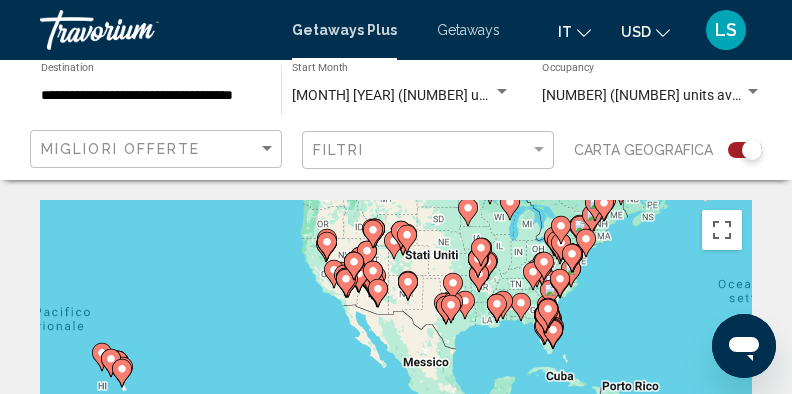 click 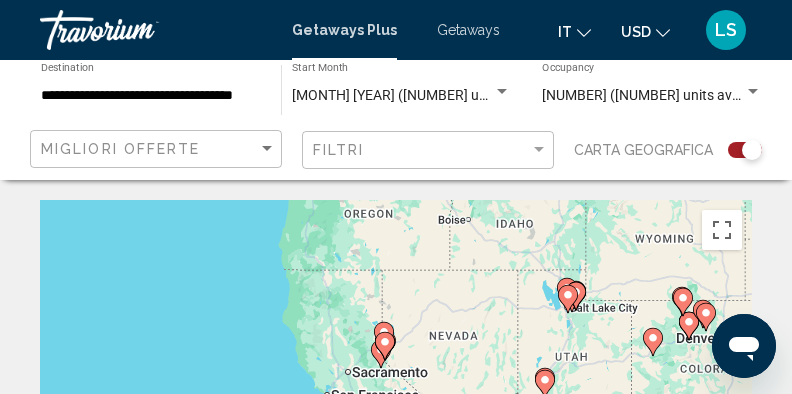 drag, startPoint x: 282, startPoint y: 346, endPoint x: 263, endPoint y: 147, distance: 199.90498 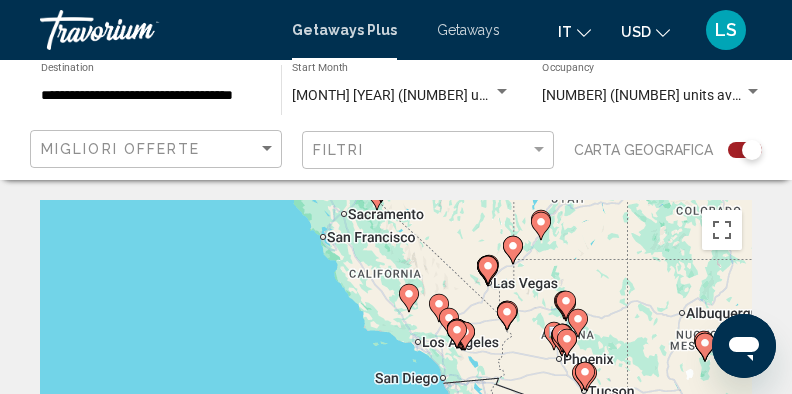 click 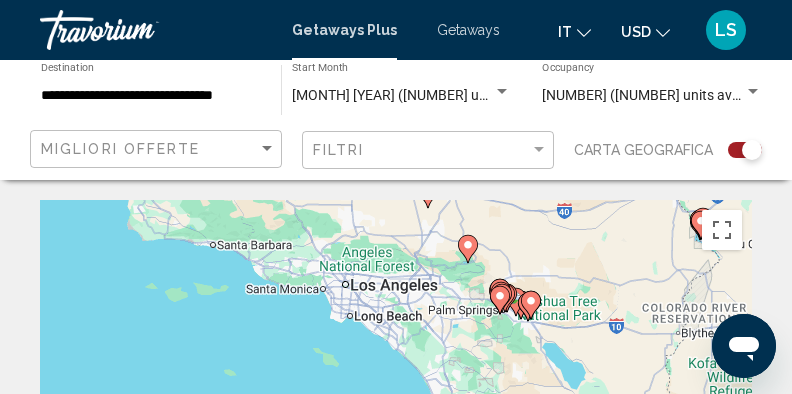 drag, startPoint x: 319, startPoint y: 333, endPoint x: 395, endPoint y: 181, distance: 169.94116 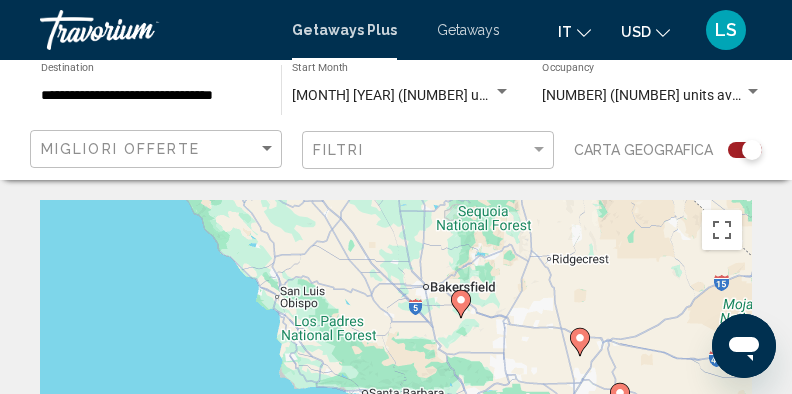drag, startPoint x: 287, startPoint y: 232, endPoint x: 449, endPoint y: 410, distance: 240.68236 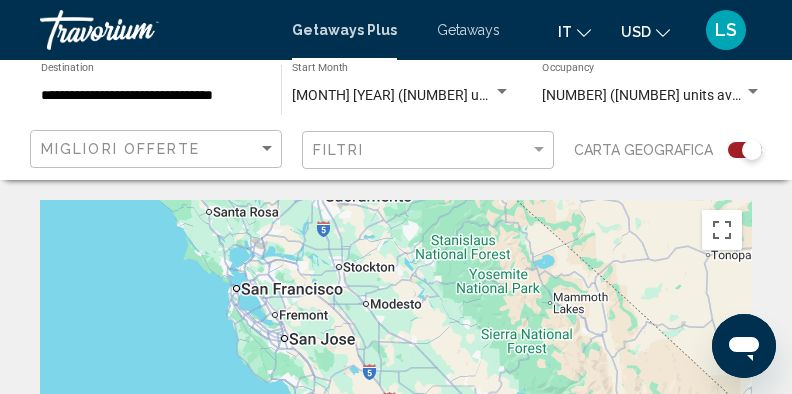 drag, startPoint x: 392, startPoint y: 280, endPoint x: 471, endPoint y: 501, distance: 234.69554 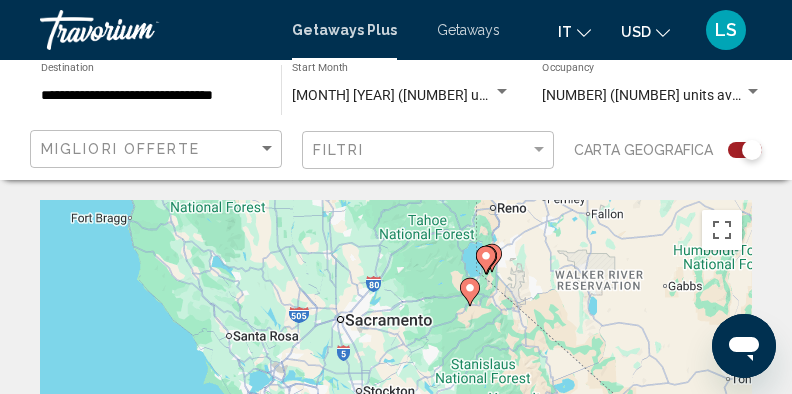 drag, startPoint x: 412, startPoint y: 315, endPoint x: 435, endPoint y: 443, distance: 130.04999 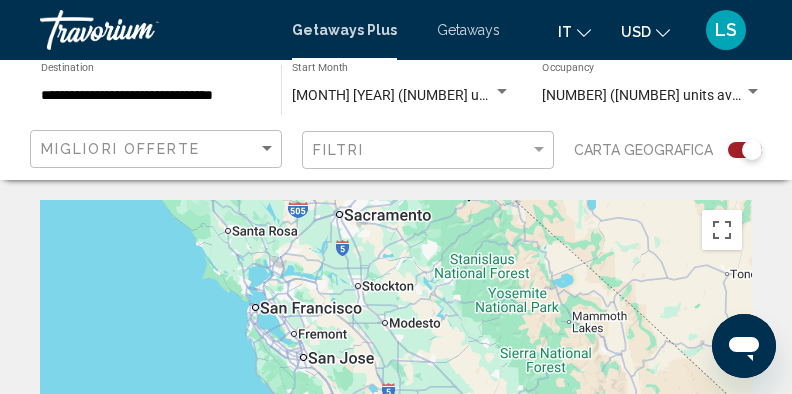 drag, startPoint x: 536, startPoint y: 354, endPoint x: 529, endPoint y: 199, distance: 155.15799 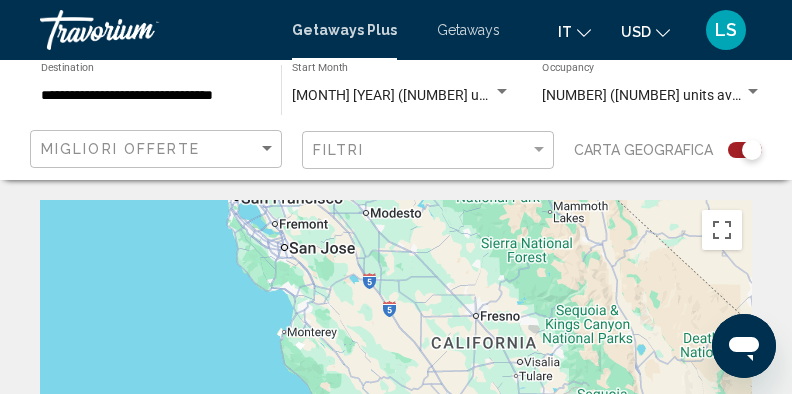 drag, startPoint x: 524, startPoint y: 335, endPoint x: 498, endPoint y: 236, distance: 102.357216 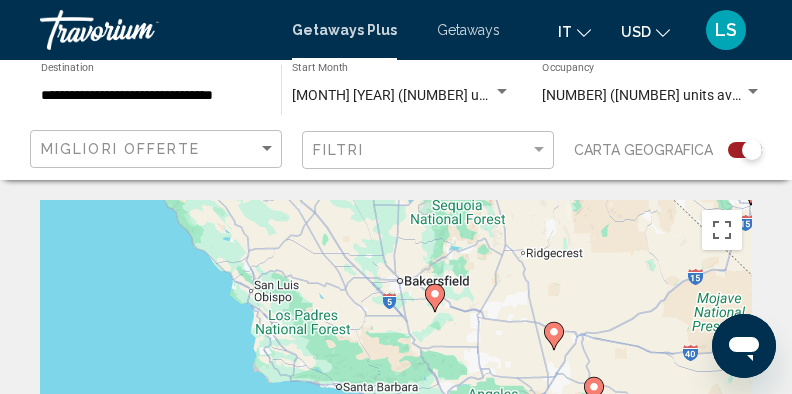drag, startPoint x: 506, startPoint y: 320, endPoint x: 373, endPoint y: 196, distance: 181.83784 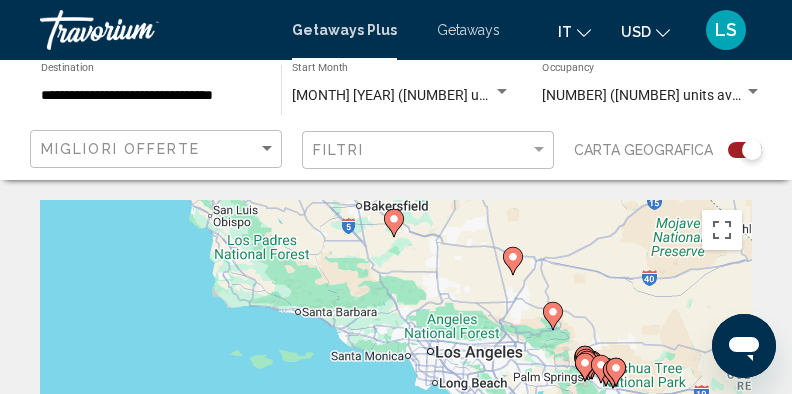 drag, startPoint x: 474, startPoint y: 310, endPoint x: 447, endPoint y: 244, distance: 71.30919 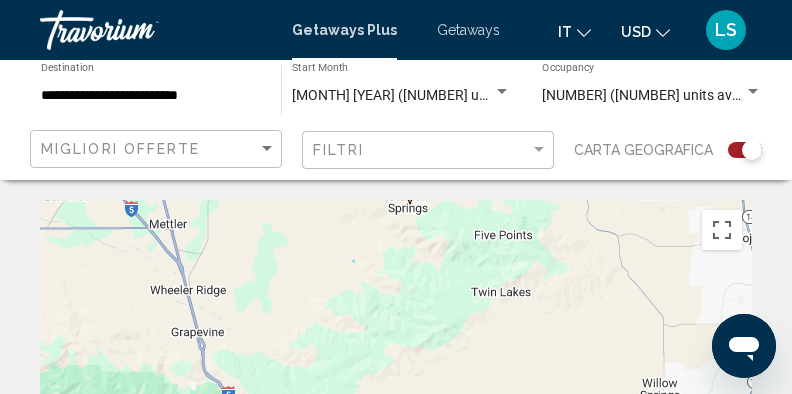 drag, startPoint x: 497, startPoint y: 371, endPoint x: 511, endPoint y: 154, distance: 217.45114 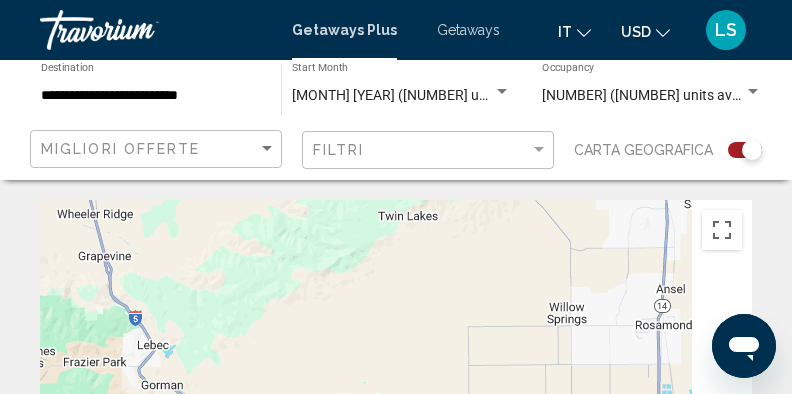drag, startPoint x: 568, startPoint y: 308, endPoint x: 446, endPoint y: 238, distance: 140.65561 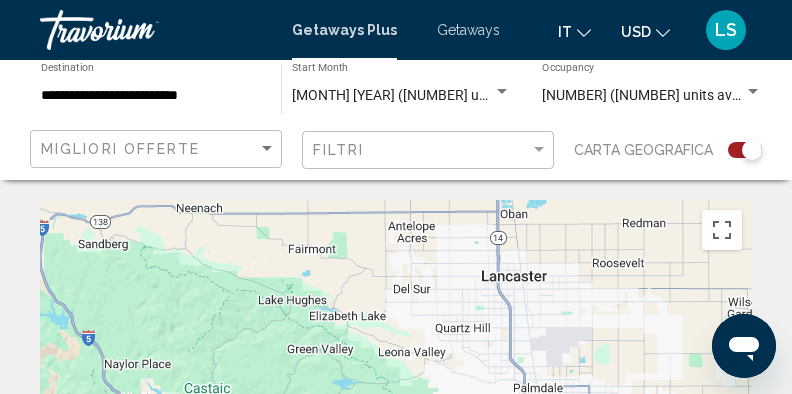drag, startPoint x: 475, startPoint y: 324, endPoint x: 380, endPoint y: 197, distance: 158.60013 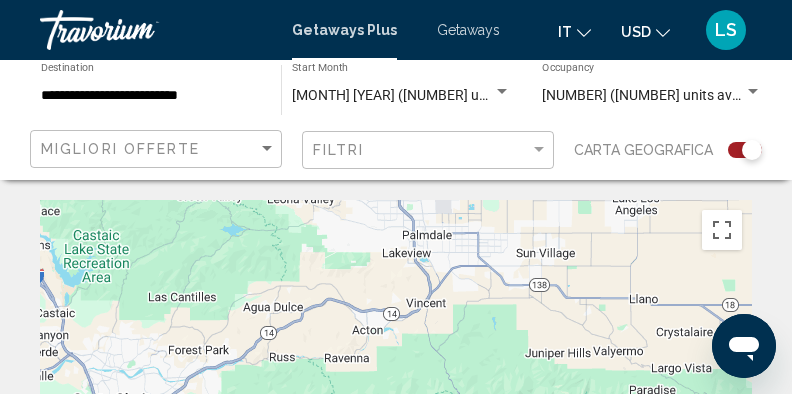 drag, startPoint x: 507, startPoint y: 331, endPoint x: 473, endPoint y: 188, distance: 146.98639 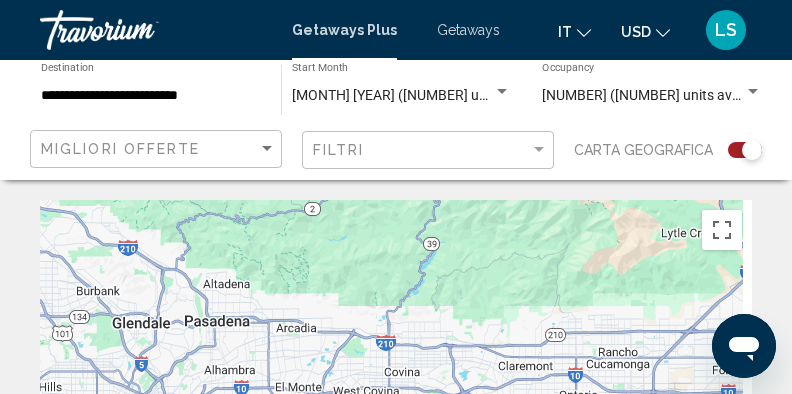 drag, startPoint x: 513, startPoint y: 283, endPoint x: 290, endPoint y: 223, distance: 230.93073 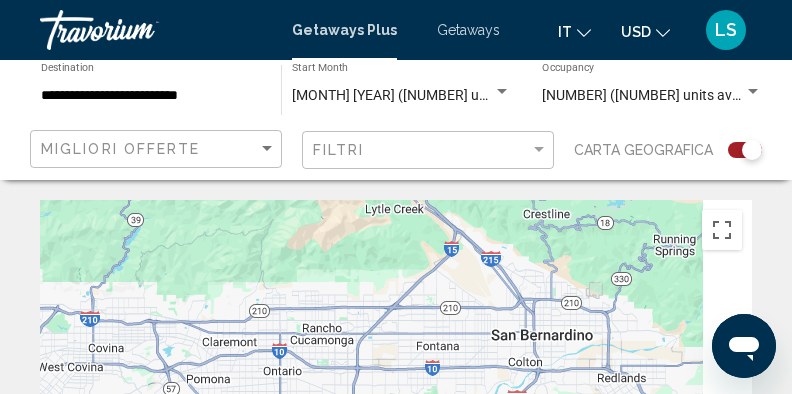 drag, startPoint x: 473, startPoint y: 319, endPoint x: 329, endPoint y: 164, distance: 211.56796 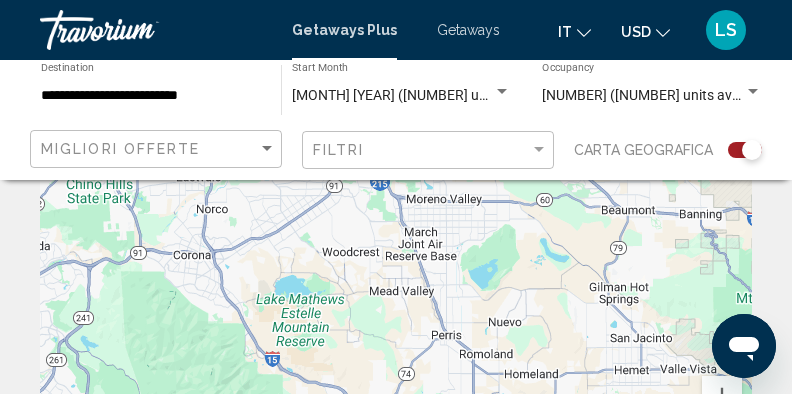 scroll, scrollTop: 167, scrollLeft: 0, axis: vertical 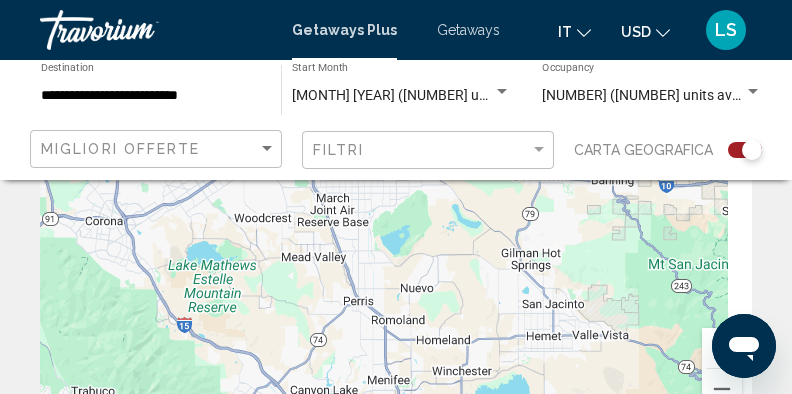 drag, startPoint x: 568, startPoint y: 278, endPoint x: 191, endPoint y: 335, distance: 381.28467 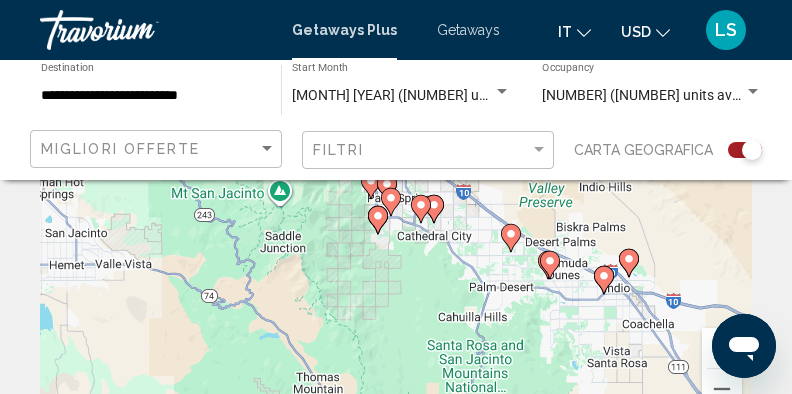 drag, startPoint x: 463, startPoint y: 367, endPoint x: 475, endPoint y: 218, distance: 149.48244 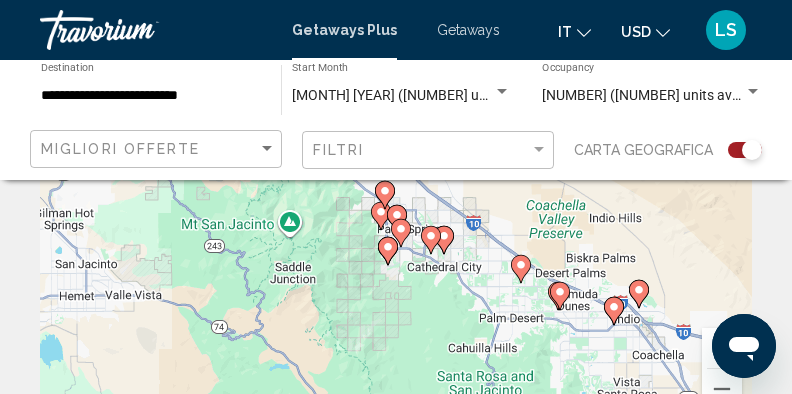 drag, startPoint x: 377, startPoint y: 295, endPoint x: 390, endPoint y: 334, distance: 41.109608 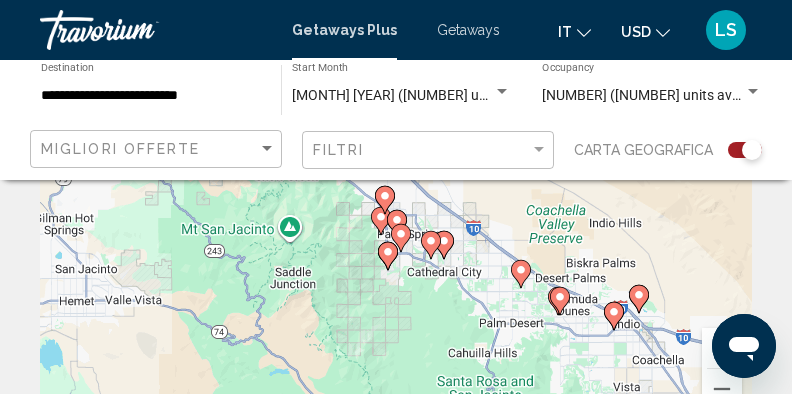 click 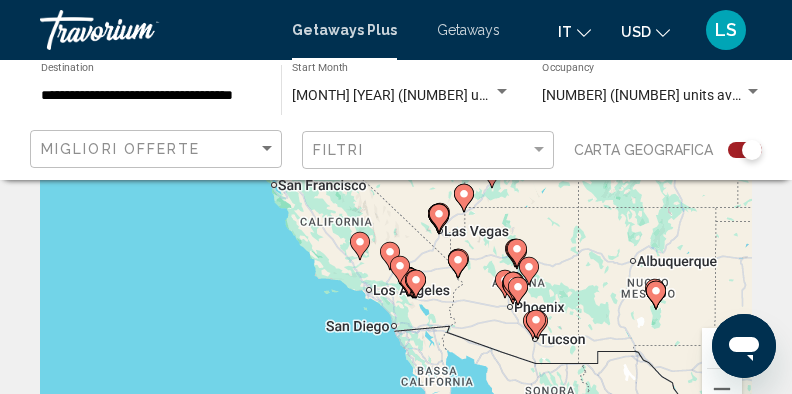 drag, startPoint x: 463, startPoint y: 257, endPoint x: 482, endPoint y: 342, distance: 87.09765 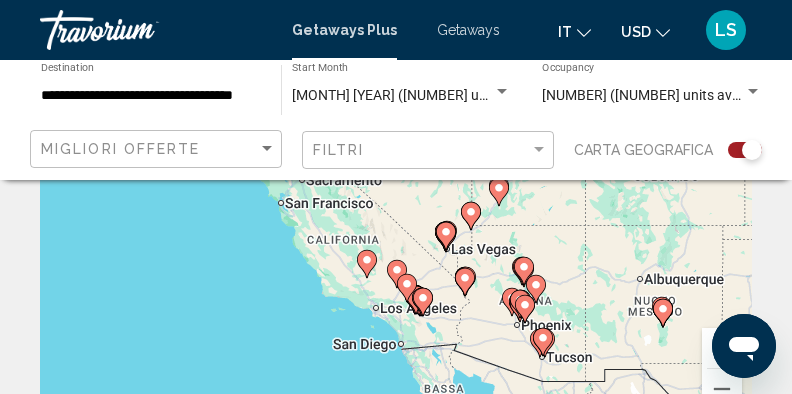 click 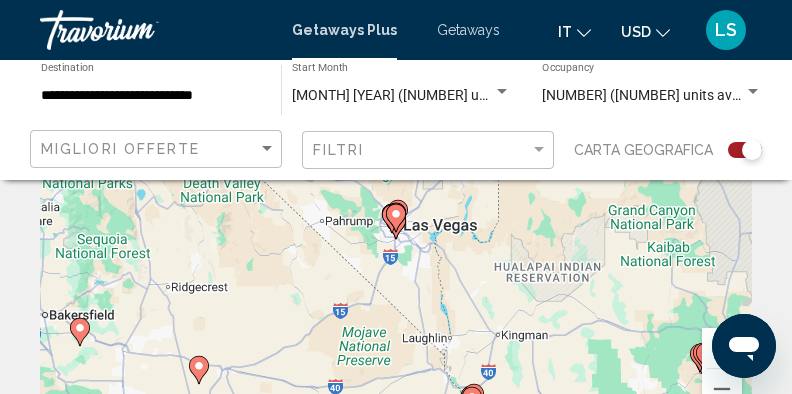 click 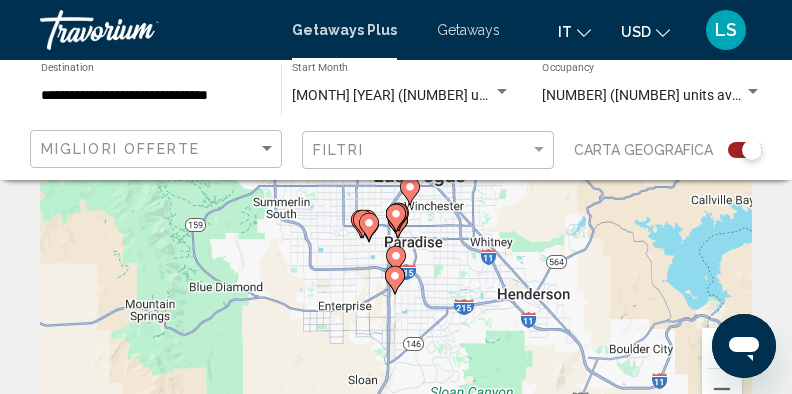 click 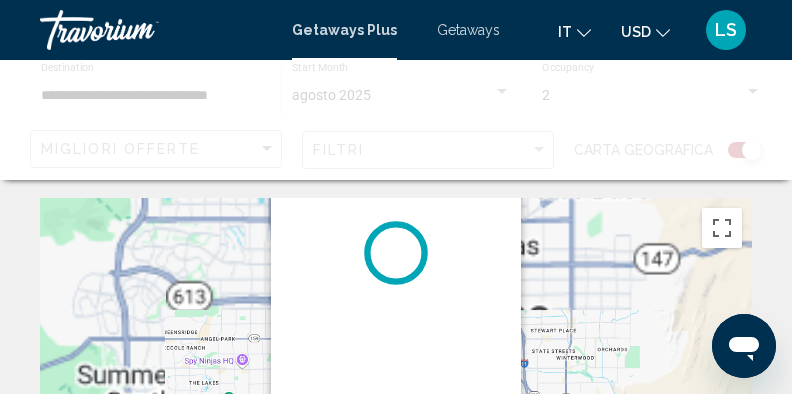 scroll, scrollTop: 0, scrollLeft: 0, axis: both 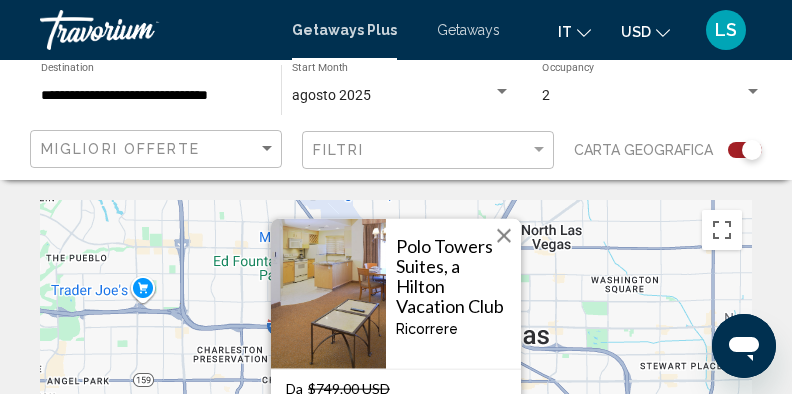 click at bounding box center (504, 236) 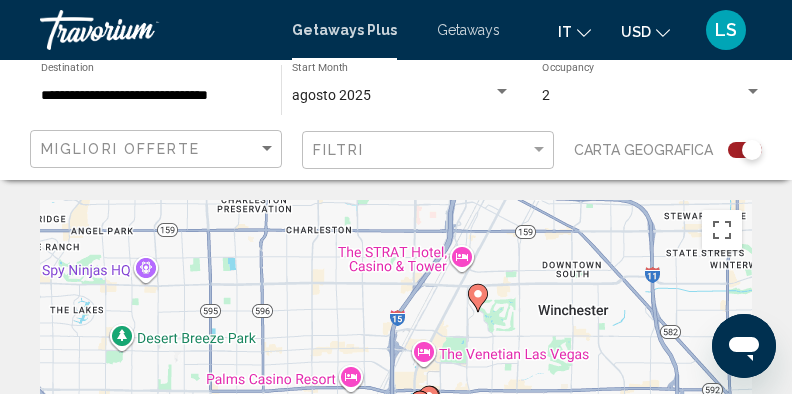 drag, startPoint x: 529, startPoint y: 320, endPoint x: 553, endPoint y: 168, distance: 153.88307 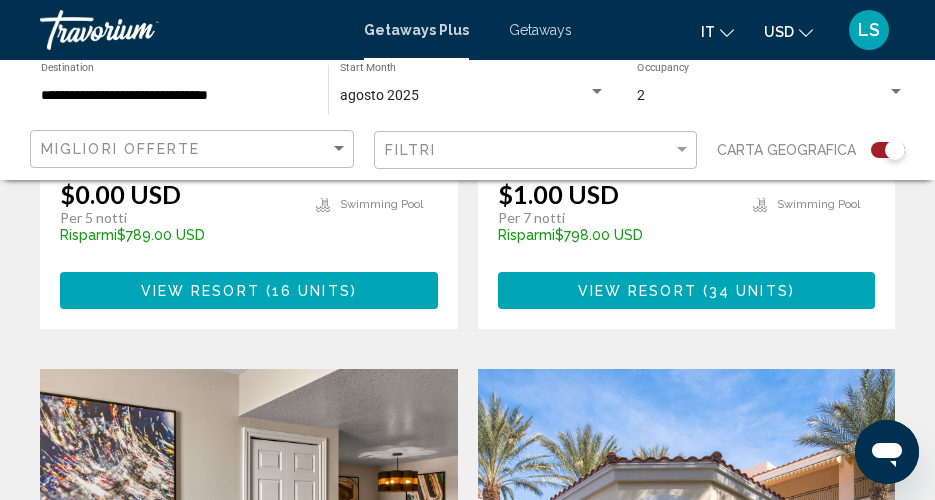 scroll, scrollTop: 3167, scrollLeft: 0, axis: vertical 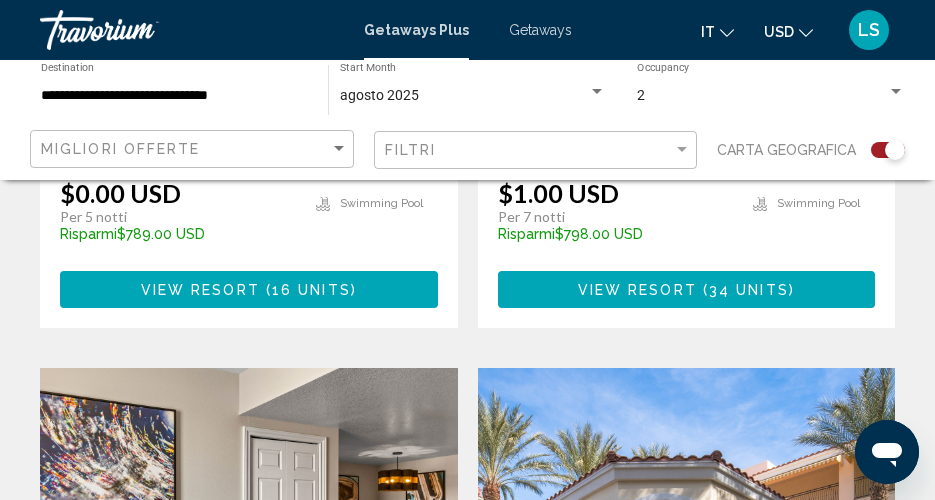 click on "LS" at bounding box center [869, 30] 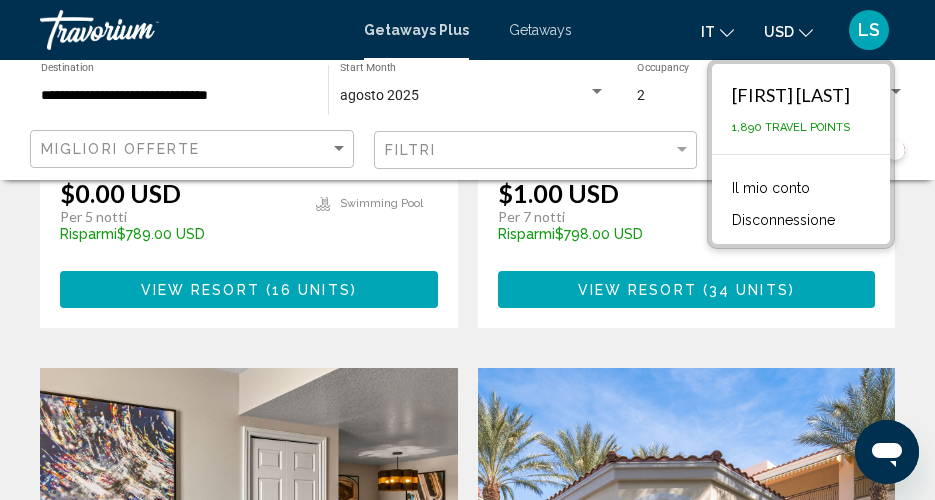 click on "Il mio conto" at bounding box center [771, 188] 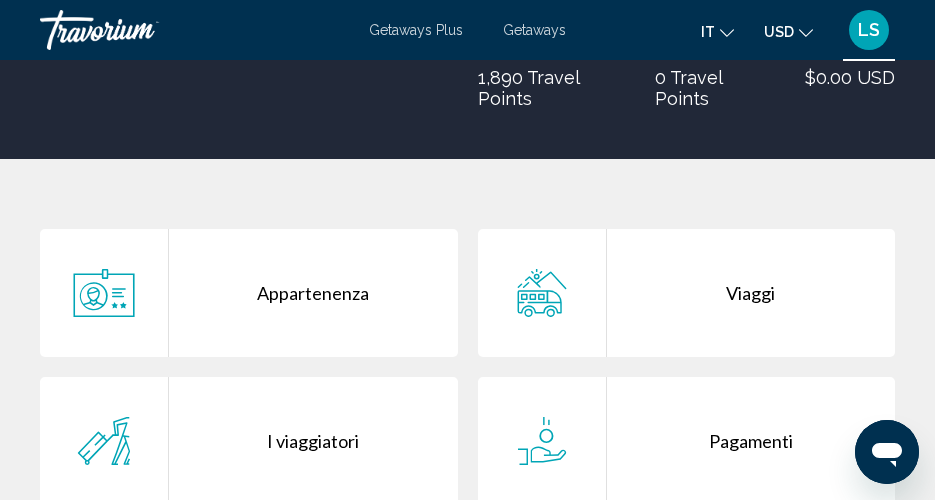scroll, scrollTop: 333, scrollLeft: 0, axis: vertical 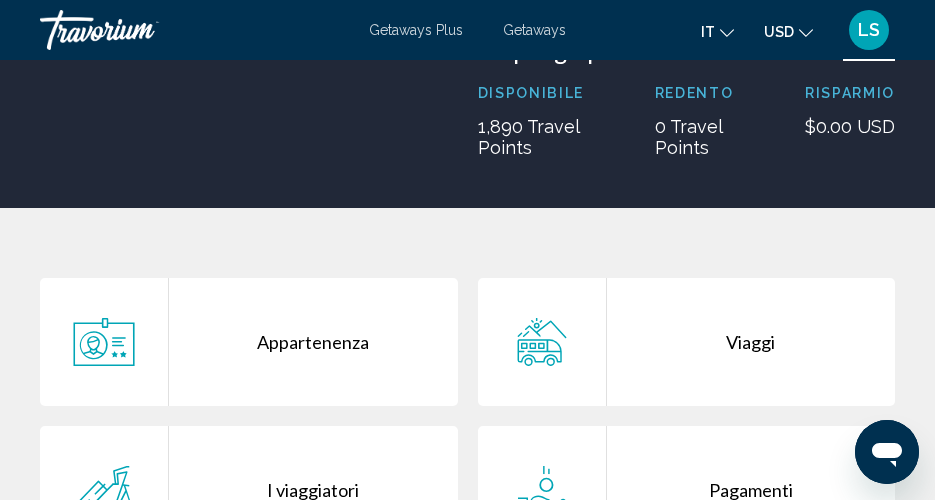 click on "Viaggi" at bounding box center (751, 342) 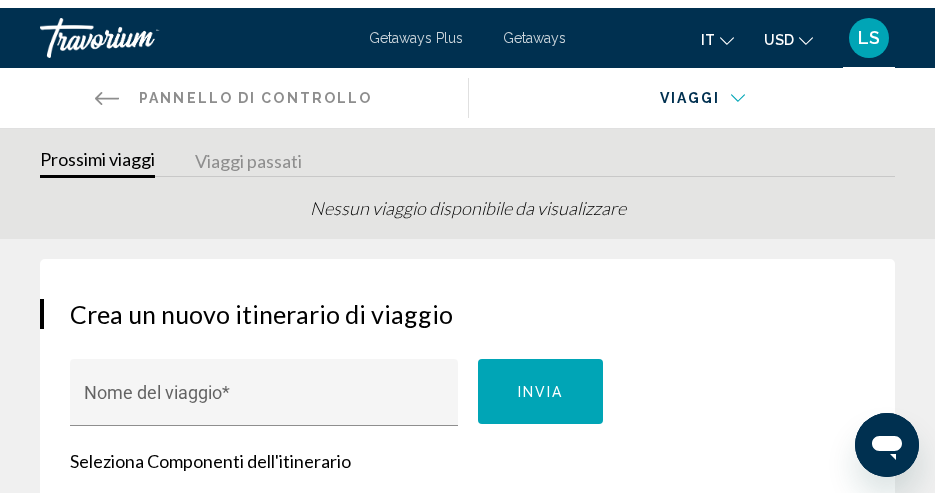 scroll, scrollTop: 0, scrollLeft: 0, axis: both 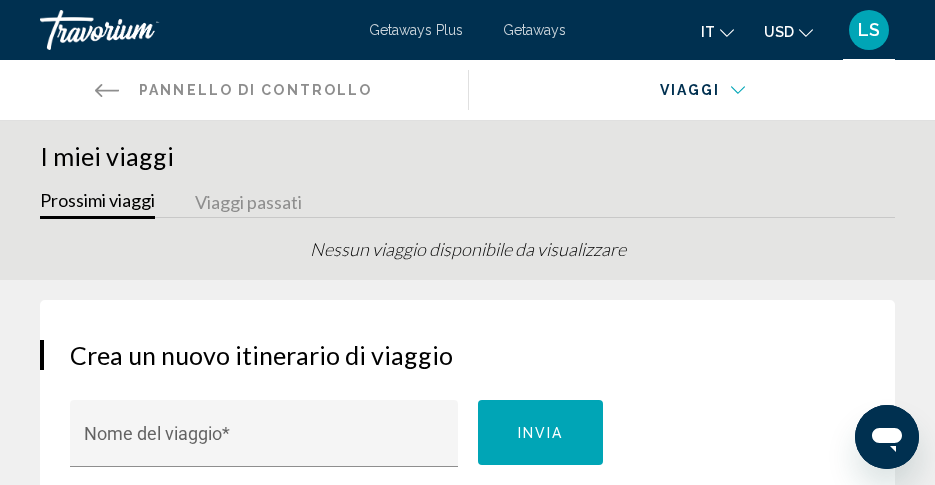 click on "Viaggi passati" at bounding box center [248, 203] 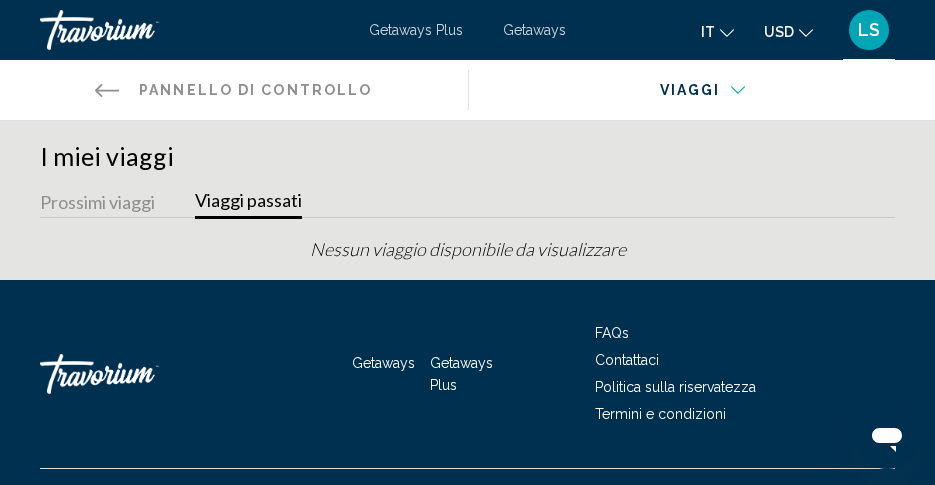 click on "Torna alla dashboard Pannello di controllo" at bounding box center [234, 90] 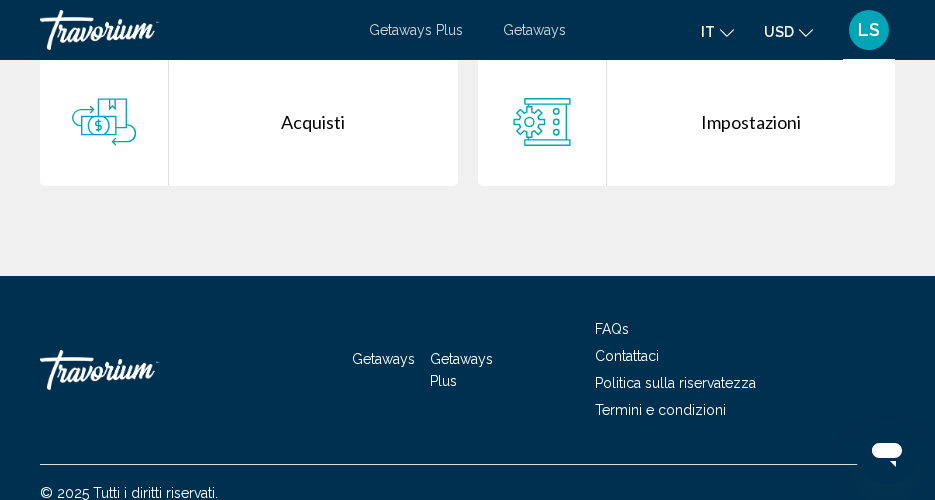 scroll, scrollTop: 182, scrollLeft: 0, axis: vertical 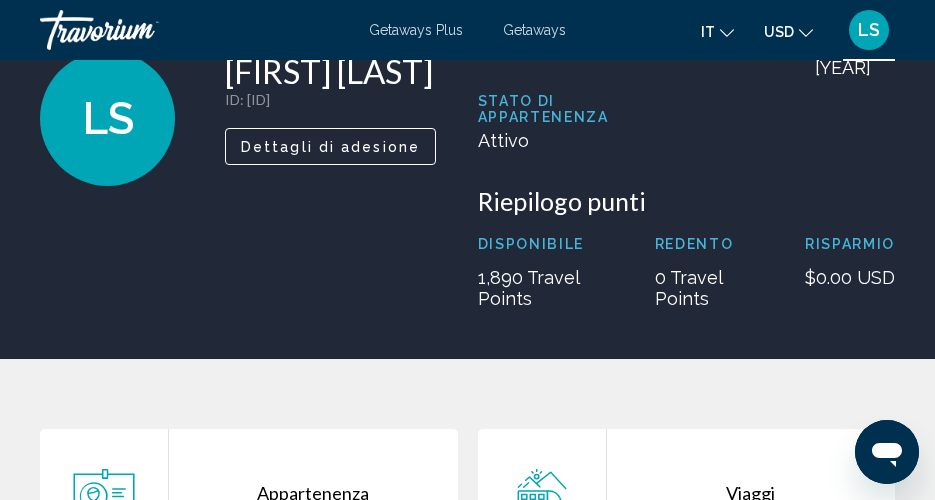 click on "Dettagli di adesione" at bounding box center [330, 146] 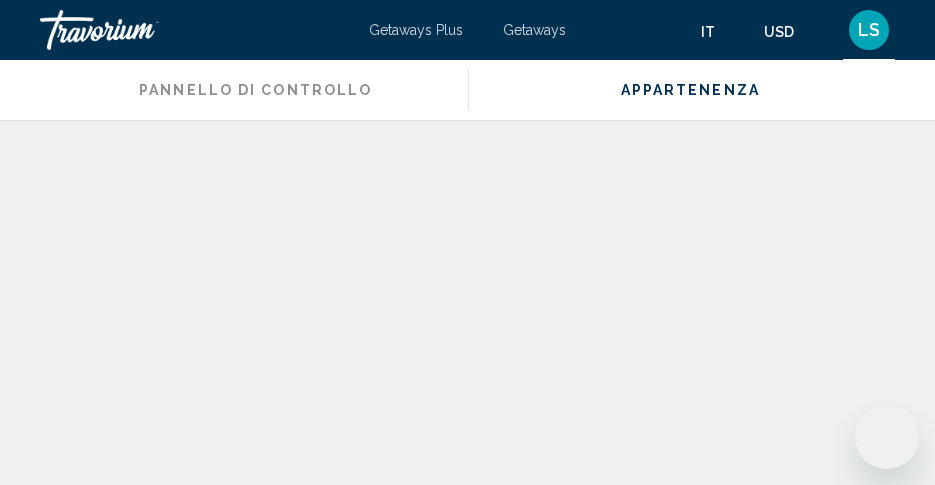 scroll, scrollTop: 0, scrollLeft: 0, axis: both 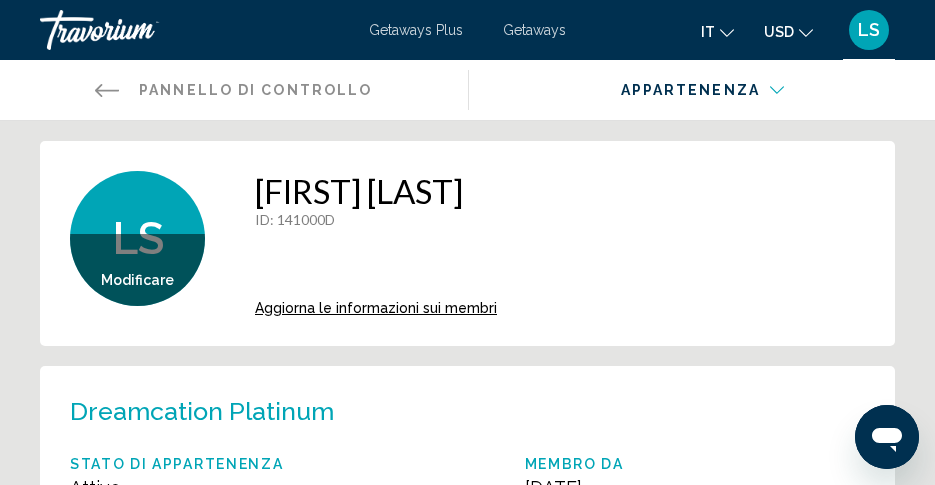 click on "Torna alla dashboard Pannello di controllo" at bounding box center [234, 90] 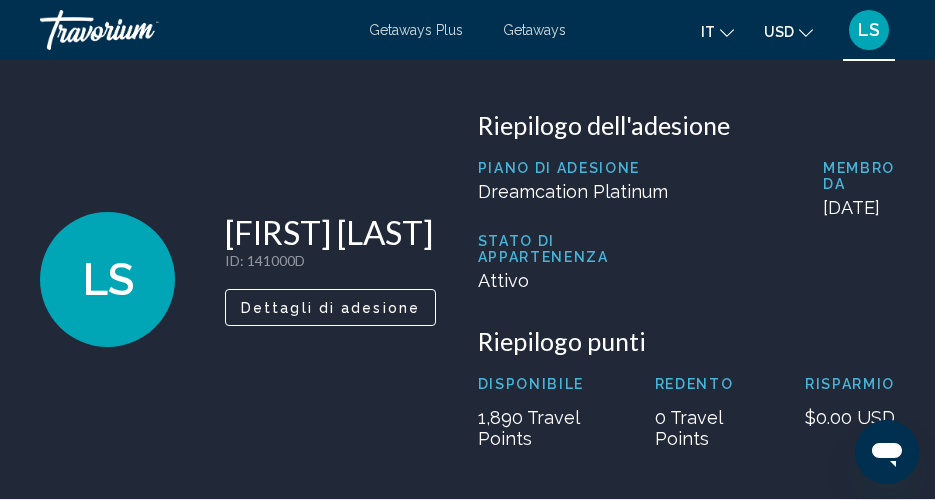 click 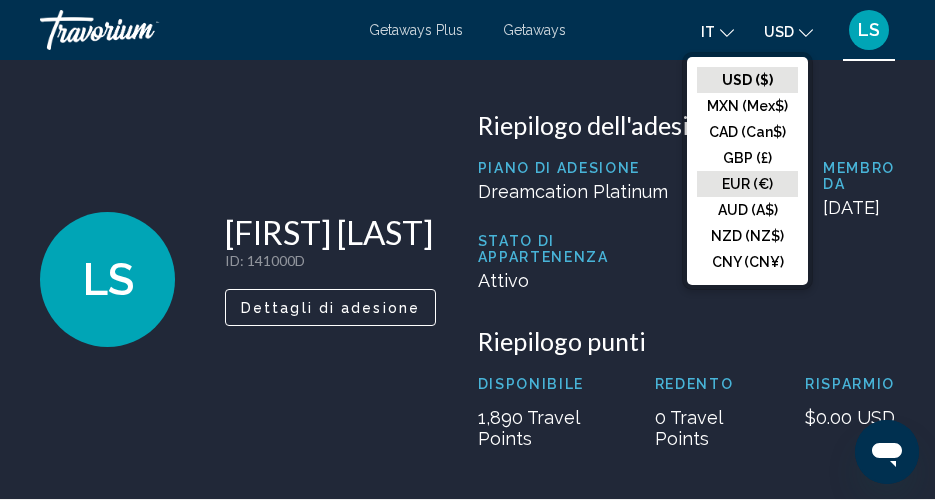 click on "EUR (€)" 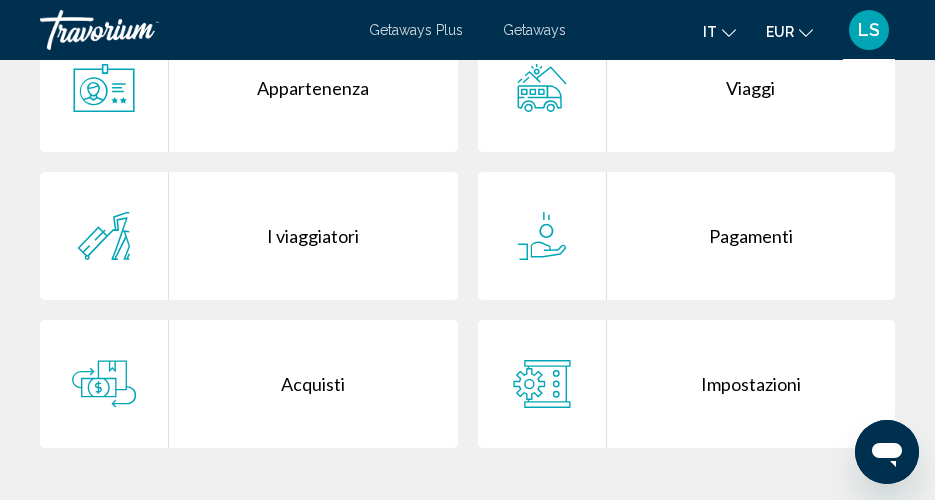 scroll, scrollTop: 500, scrollLeft: 0, axis: vertical 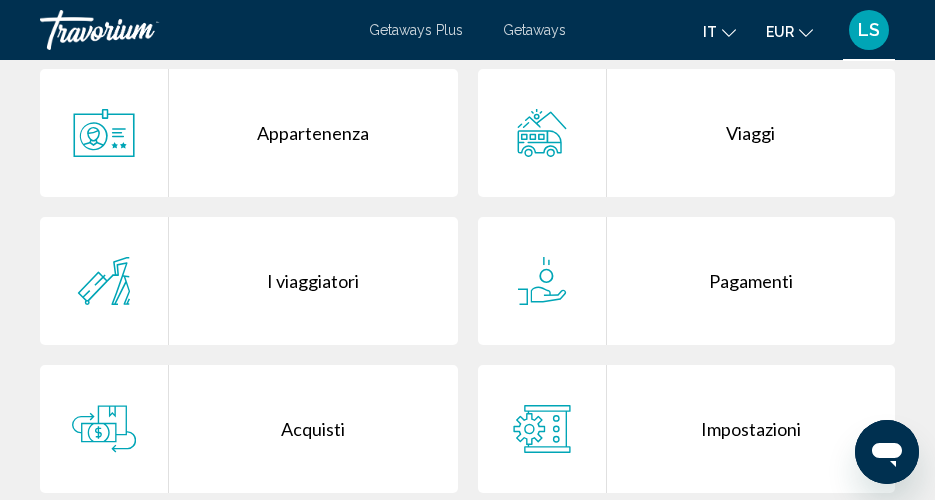 click on "Appartenenza" at bounding box center (313, 133) 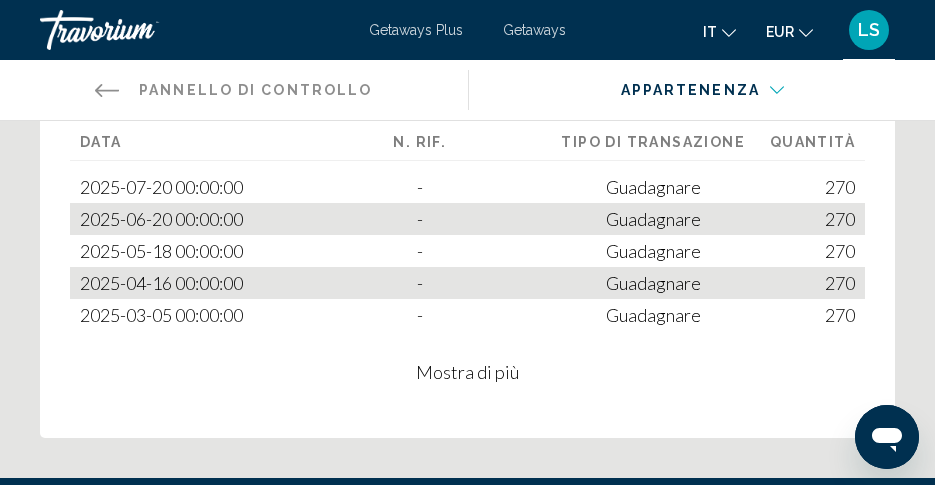 scroll, scrollTop: 2000, scrollLeft: 0, axis: vertical 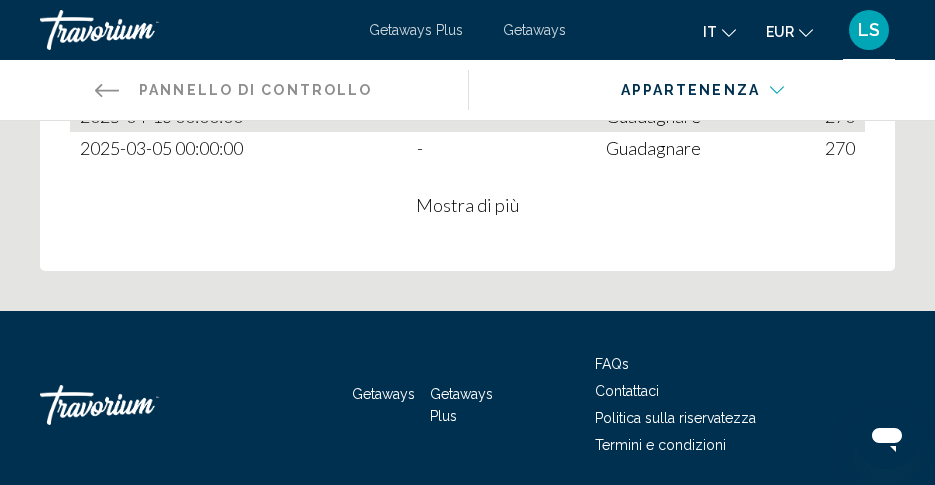 click on "Mostra di più" at bounding box center (467, 205) 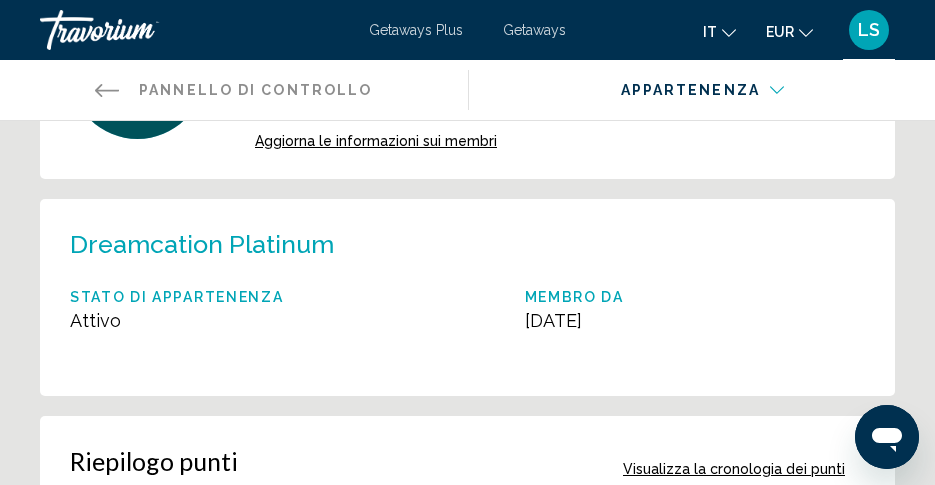 scroll, scrollTop: 0, scrollLeft: 0, axis: both 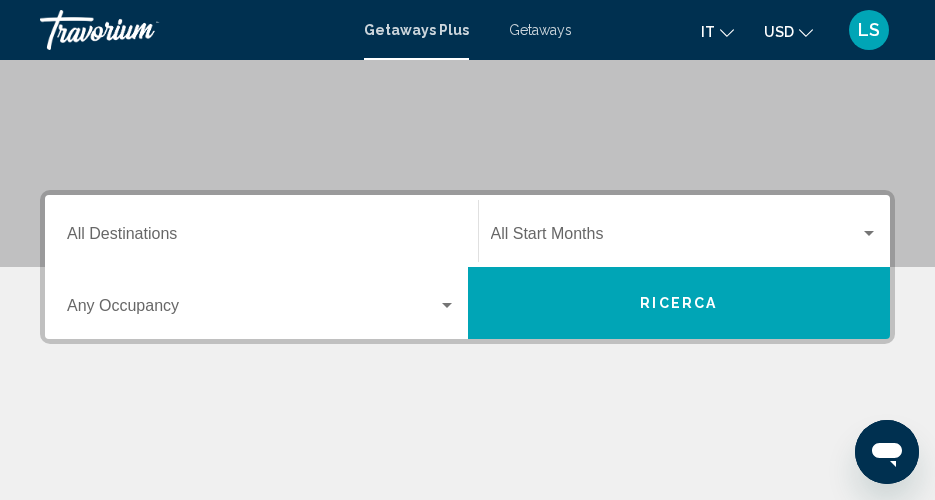 click on "Destination All Destinations" at bounding box center [261, 231] 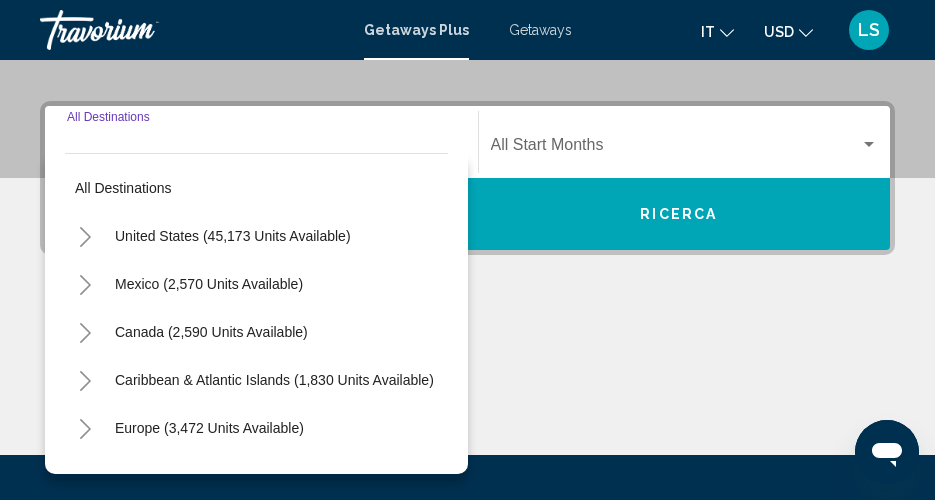 scroll, scrollTop: 458, scrollLeft: 0, axis: vertical 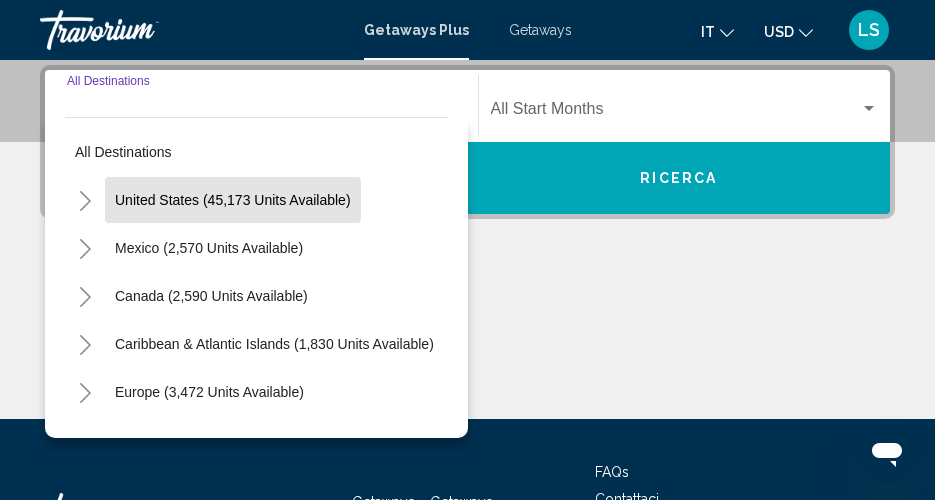 click on "United States (45,173 units available)" at bounding box center [209, 248] 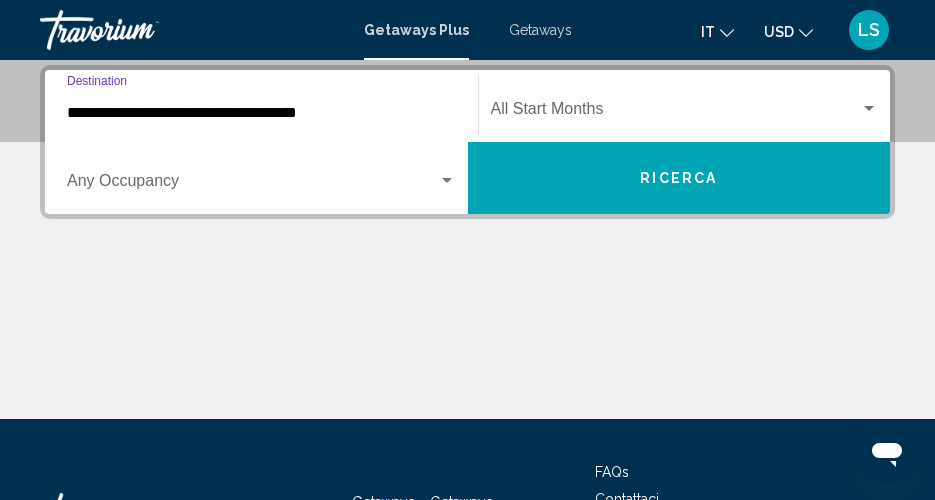 click on "Start Month All Start Months" 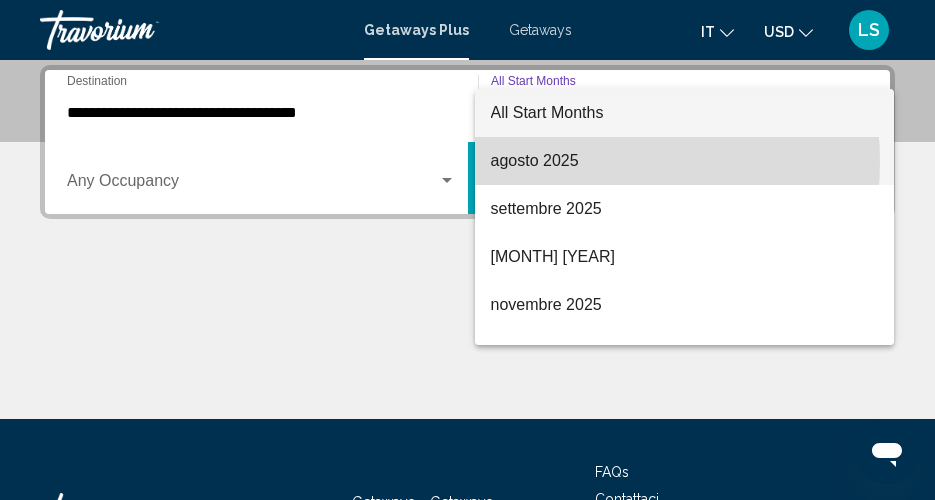 click on "agosto 2025" at bounding box center (685, 161) 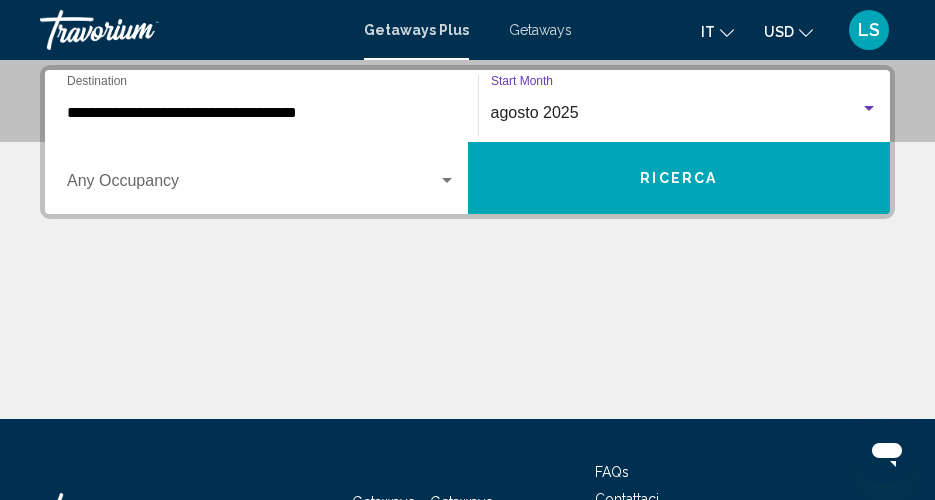 click on "Occupancy Any Occupancy" at bounding box center [261, 178] 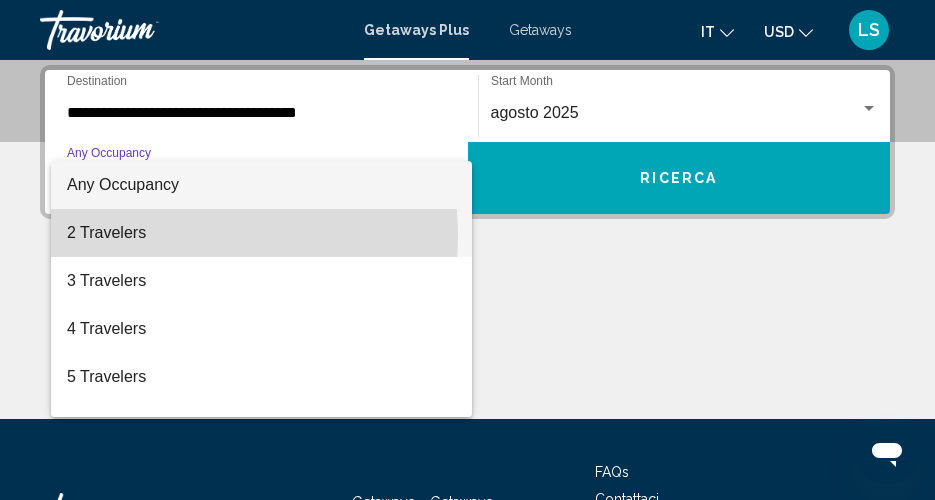click on "2 Travelers" at bounding box center (261, 233) 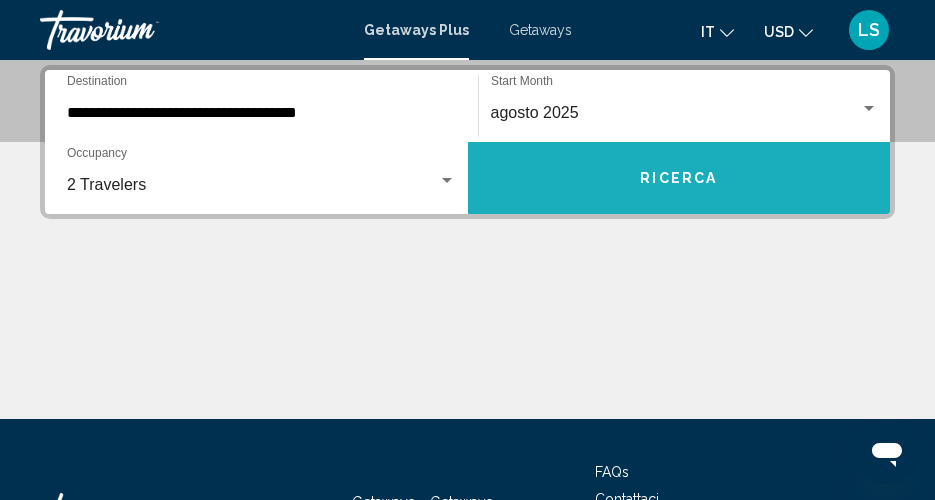 click on "Ricerca" at bounding box center [679, 178] 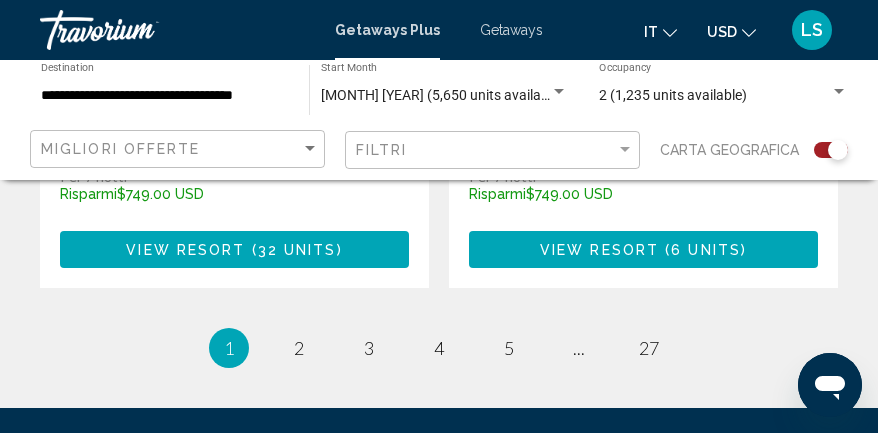 scroll, scrollTop: 4667, scrollLeft: 0, axis: vertical 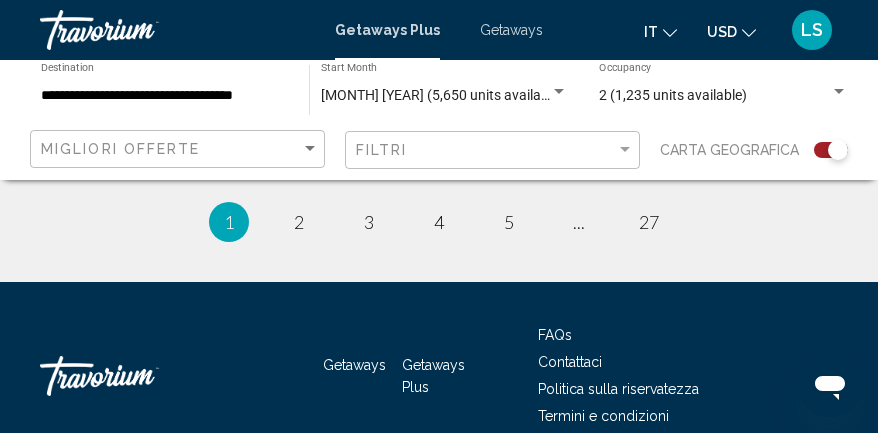 click on "Migliori offerte" 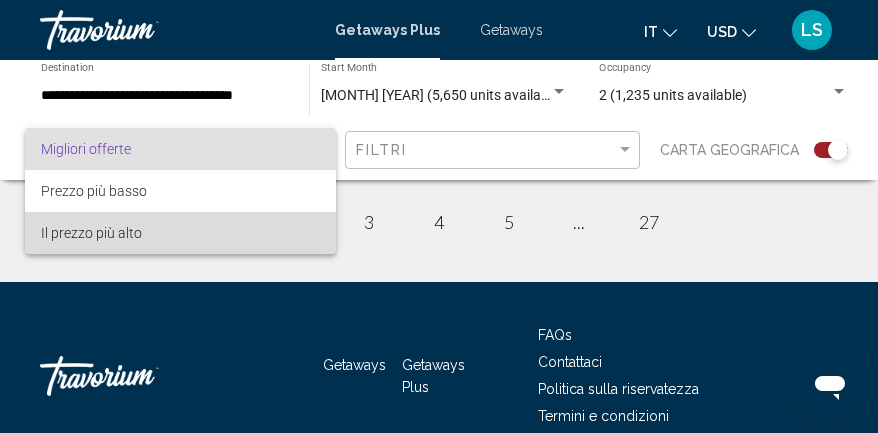 click on "Il prezzo più alto" at bounding box center [180, 233] 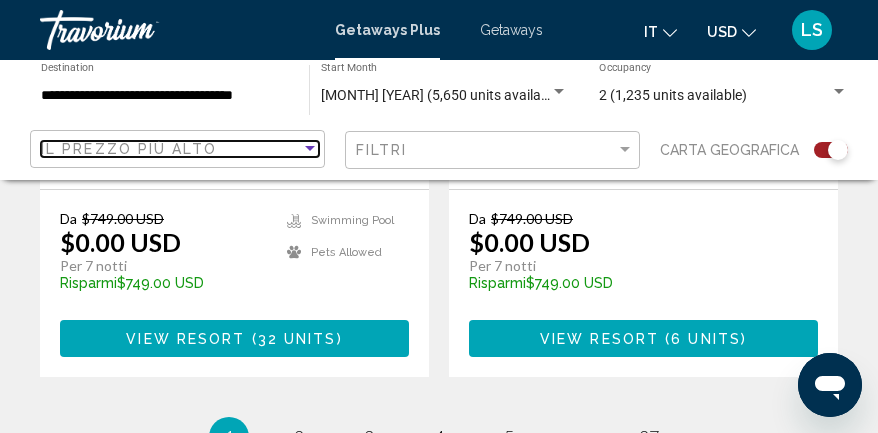 scroll, scrollTop: 4500, scrollLeft: 0, axis: vertical 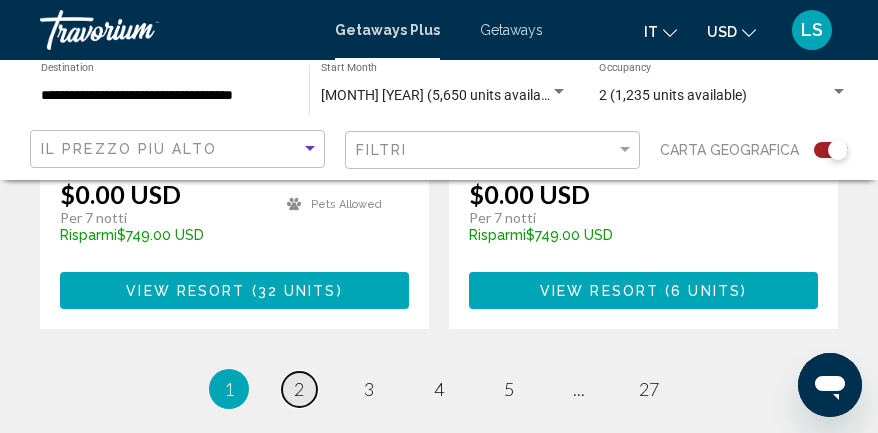 click on "2" at bounding box center (299, 389) 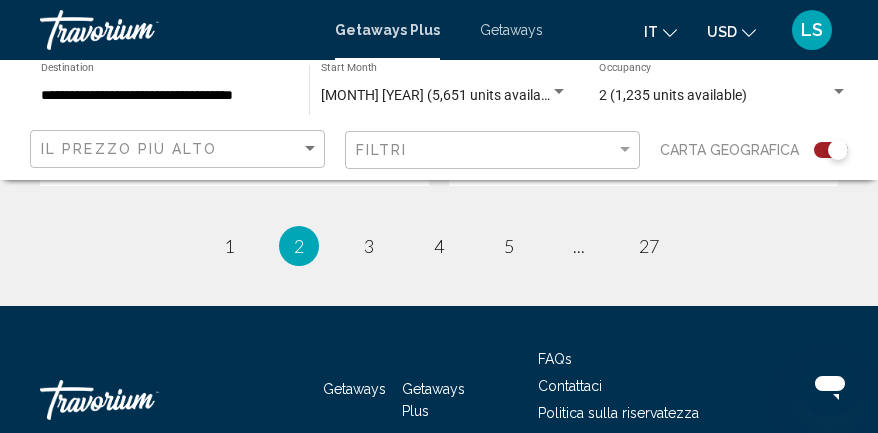 scroll, scrollTop: 4653, scrollLeft: 0, axis: vertical 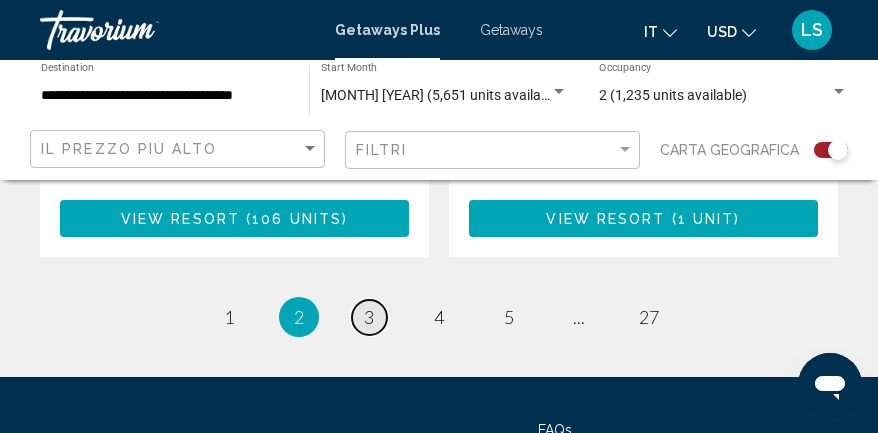 click on "page  3" at bounding box center (369, 317) 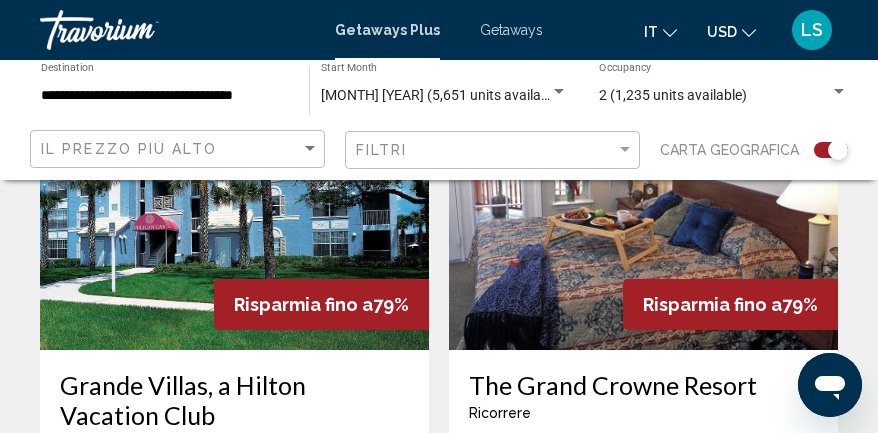 scroll, scrollTop: 3552, scrollLeft: 0, axis: vertical 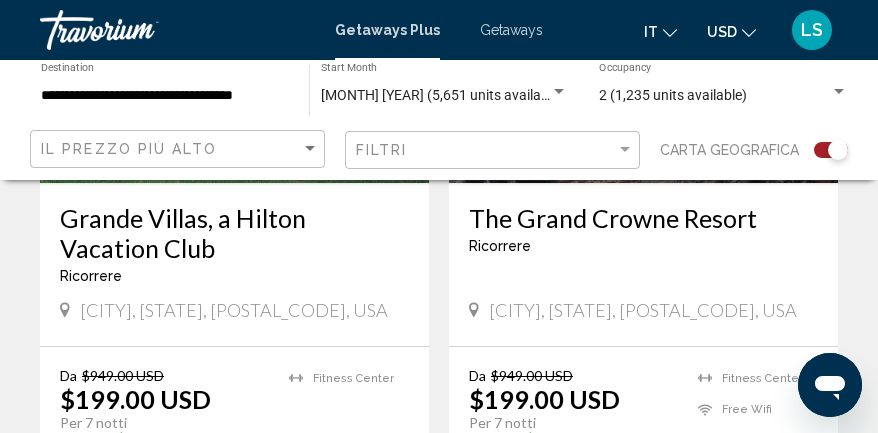click on "Grande Villas, a Hilton Vacation Club" at bounding box center (234, 233) 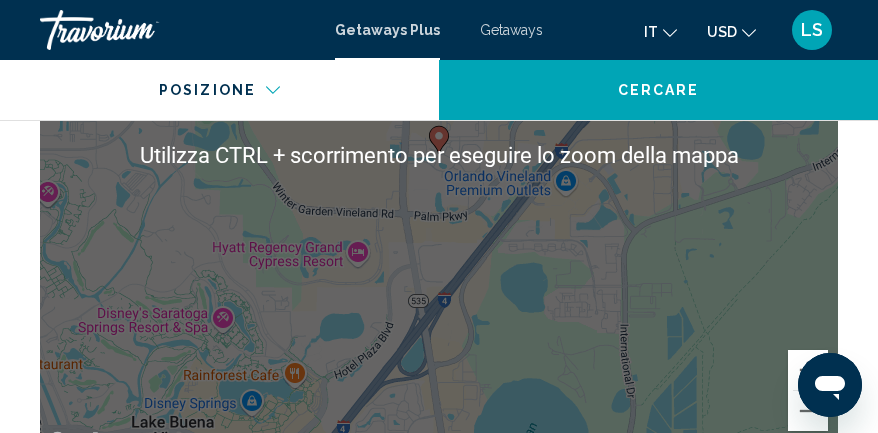 scroll, scrollTop: 3986, scrollLeft: 0, axis: vertical 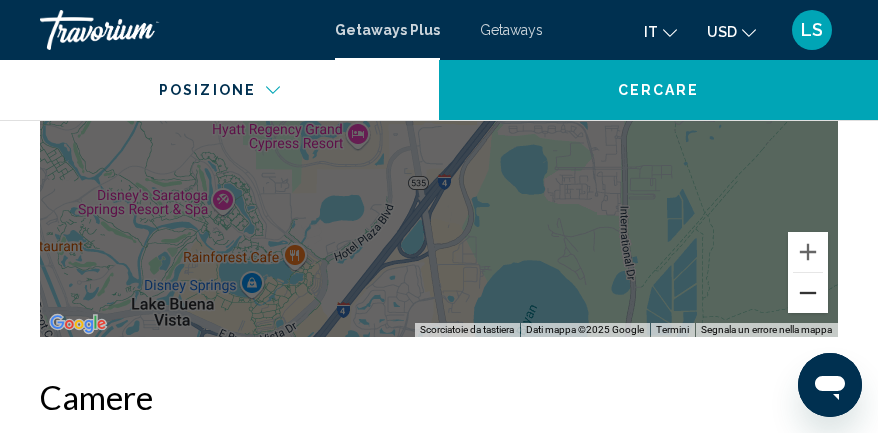 click at bounding box center (808, 293) 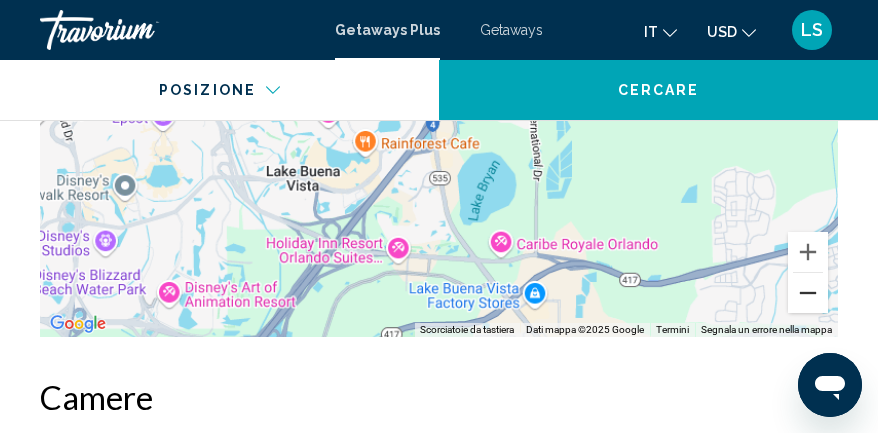 click at bounding box center (808, 293) 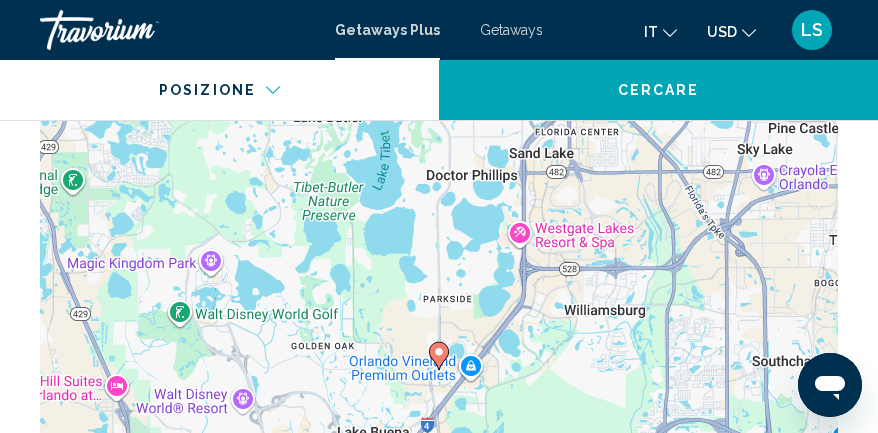 scroll, scrollTop: 3986, scrollLeft: 0, axis: vertical 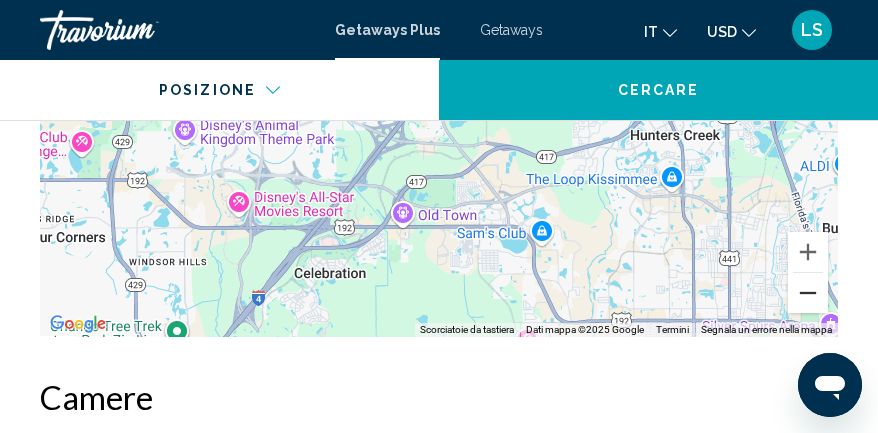 click at bounding box center (808, 293) 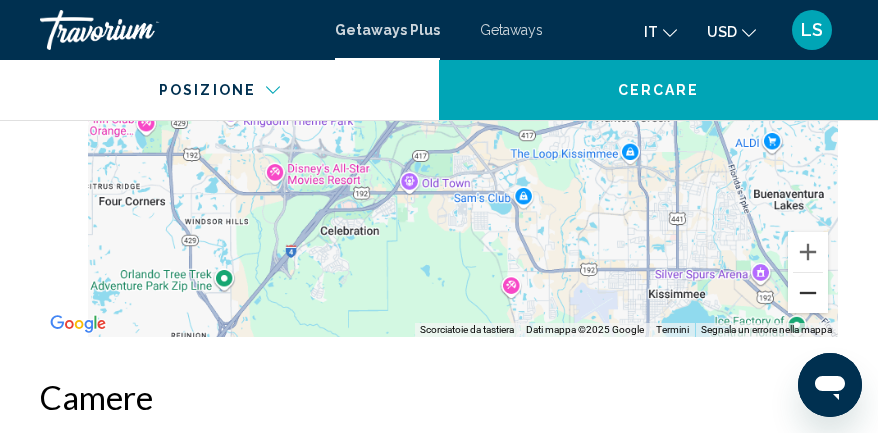 click at bounding box center [808, 293] 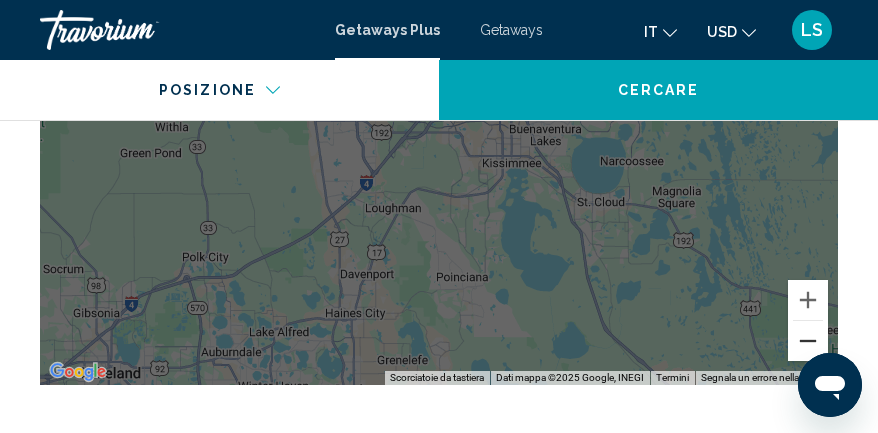 scroll, scrollTop: 3986, scrollLeft: 0, axis: vertical 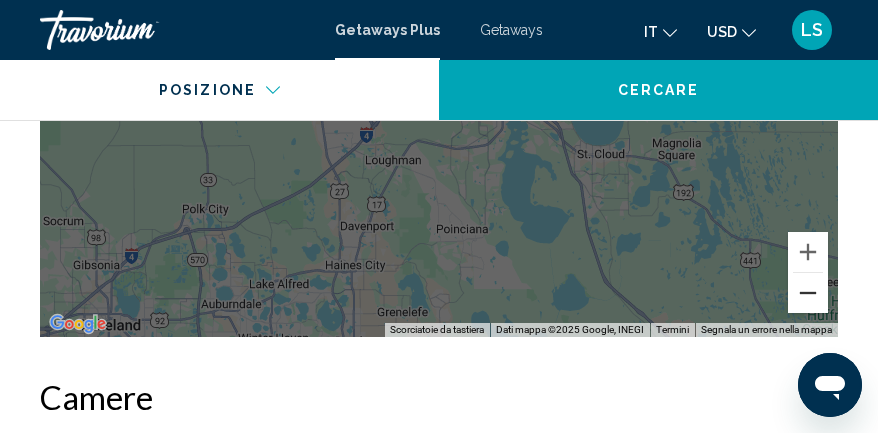 click at bounding box center (808, 293) 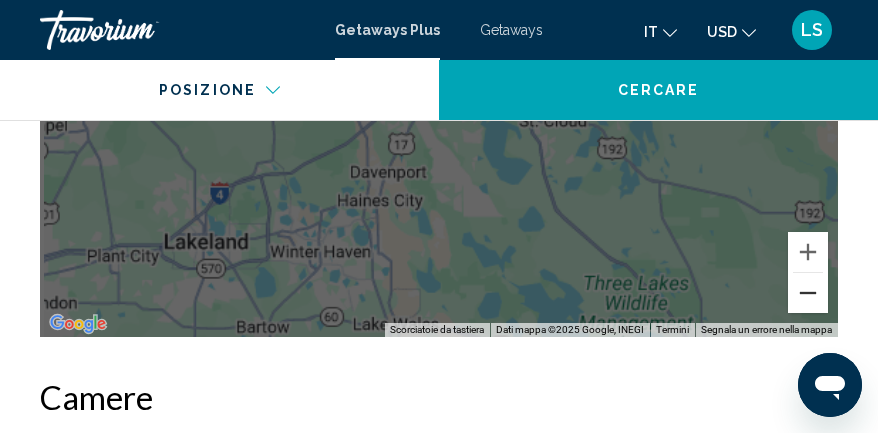 click at bounding box center (808, 293) 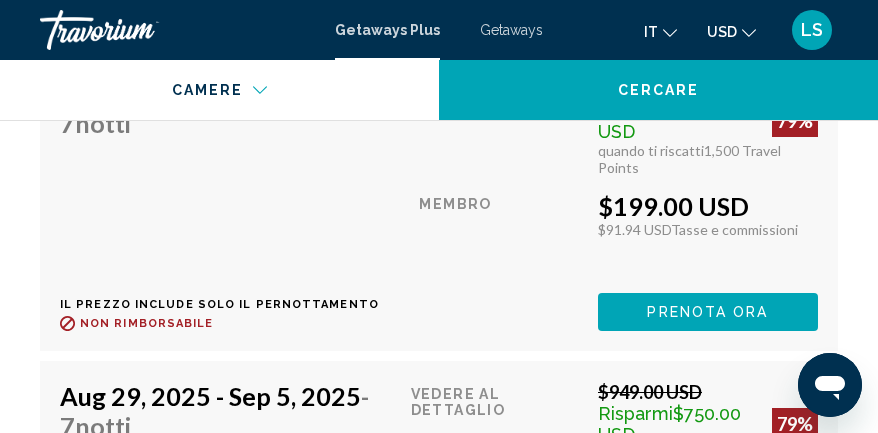 scroll, scrollTop: 5486, scrollLeft: 0, axis: vertical 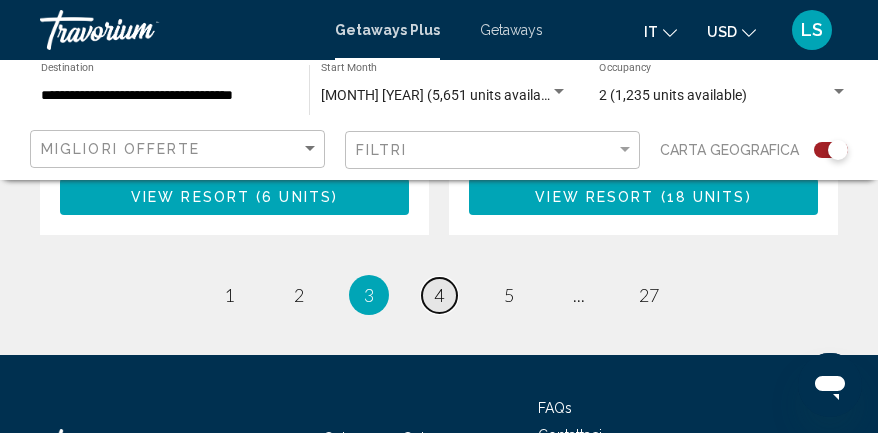 click on "4" at bounding box center [439, 295] 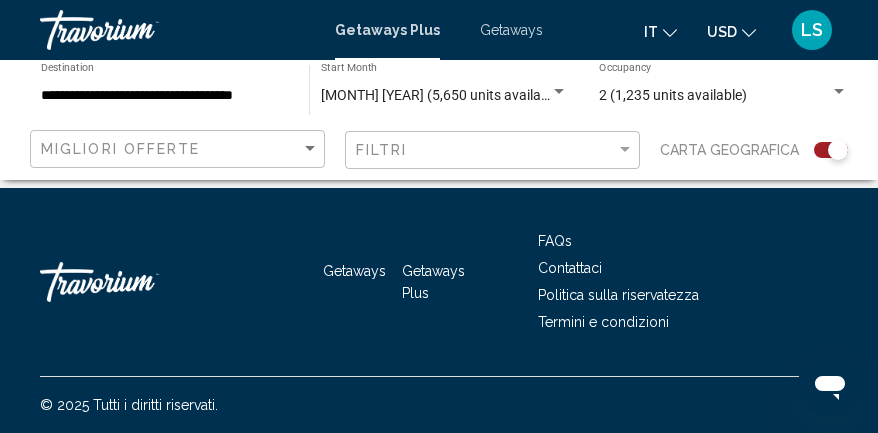 scroll, scrollTop: 4623, scrollLeft: 0, axis: vertical 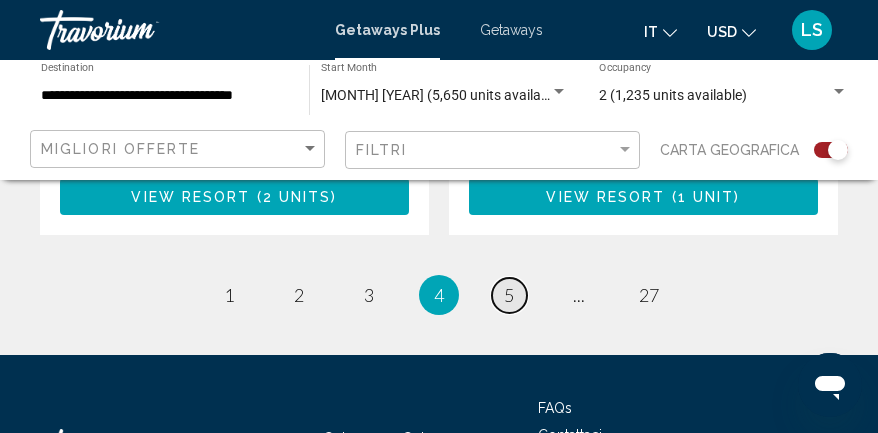 click on "page  5" at bounding box center (509, 295) 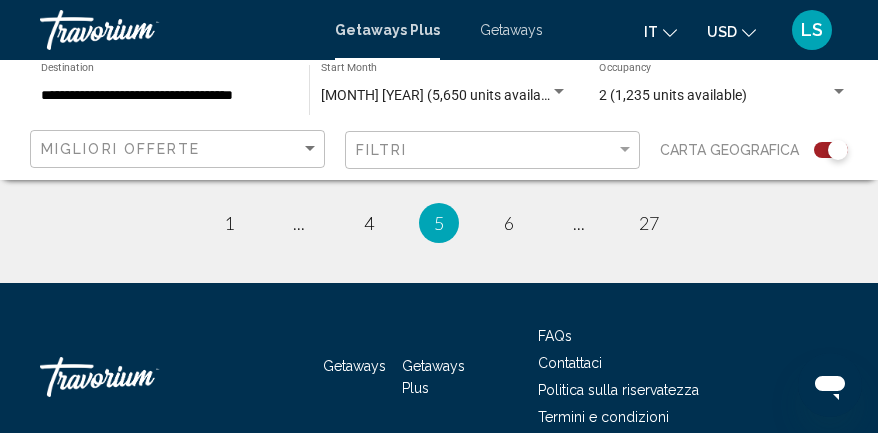 scroll, scrollTop: 4653, scrollLeft: 0, axis: vertical 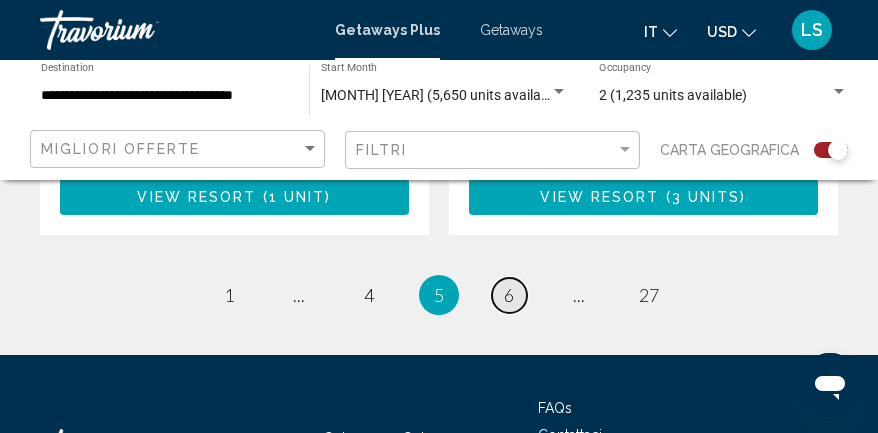 click on "page  6" at bounding box center (509, 295) 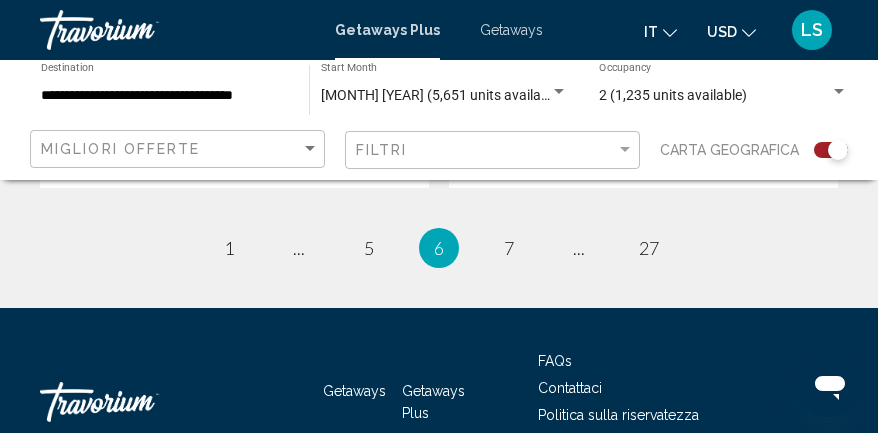 scroll, scrollTop: 4719, scrollLeft: 0, axis: vertical 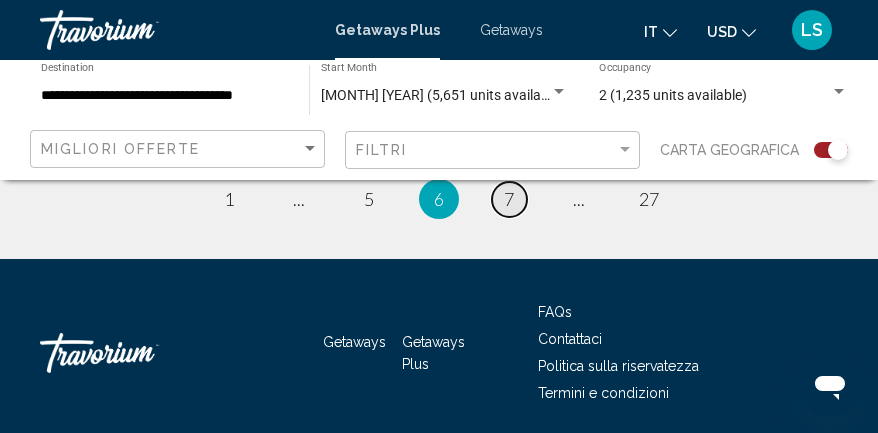 click on "7" at bounding box center (509, 199) 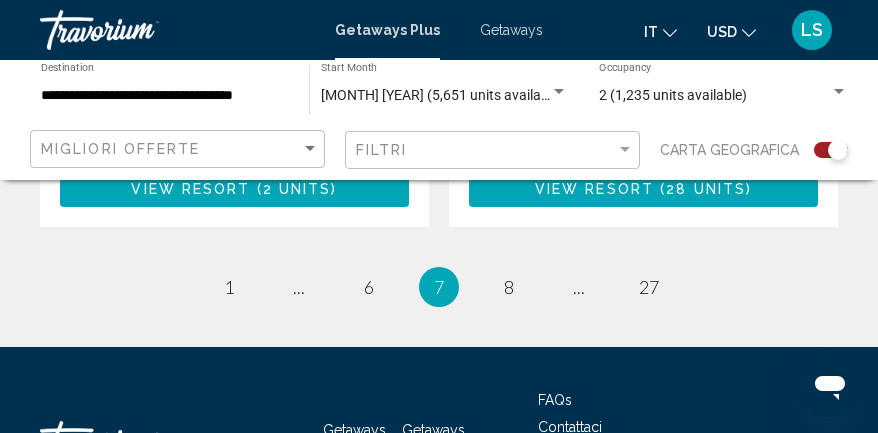 scroll, scrollTop: 4552, scrollLeft: 0, axis: vertical 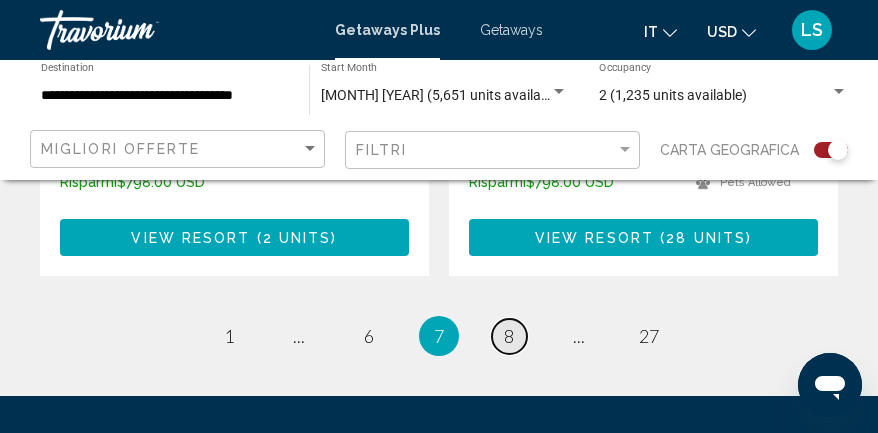 click on "page  8" at bounding box center (509, 336) 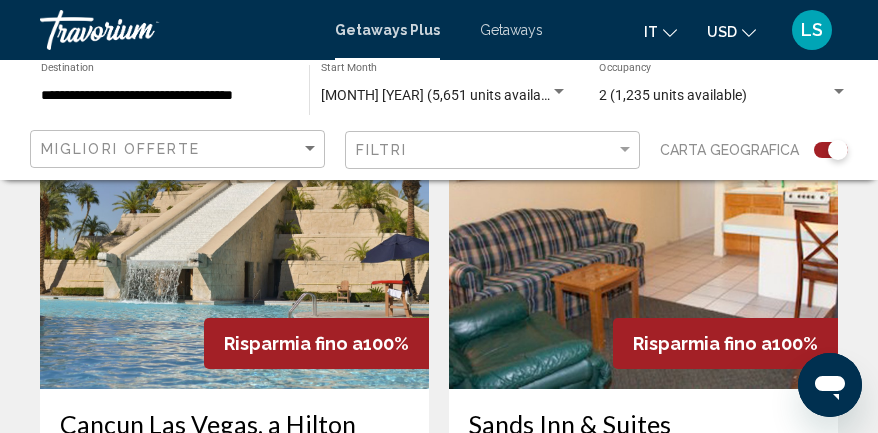 scroll, scrollTop: 4167, scrollLeft: 0, axis: vertical 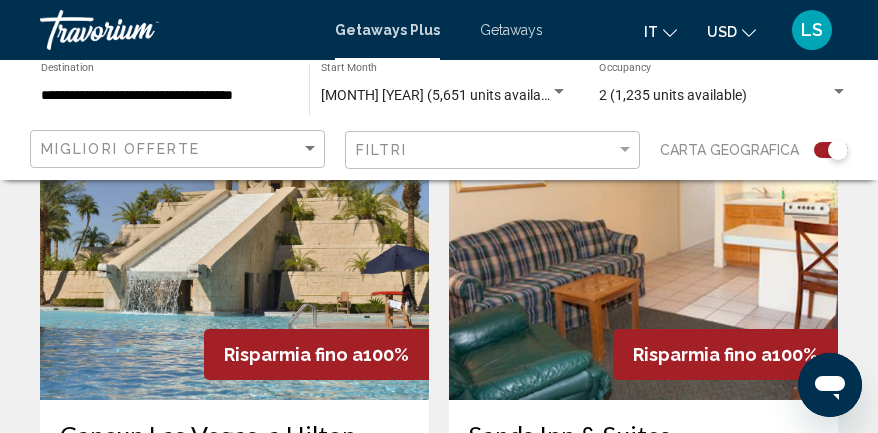 click at bounding box center (234, 240) 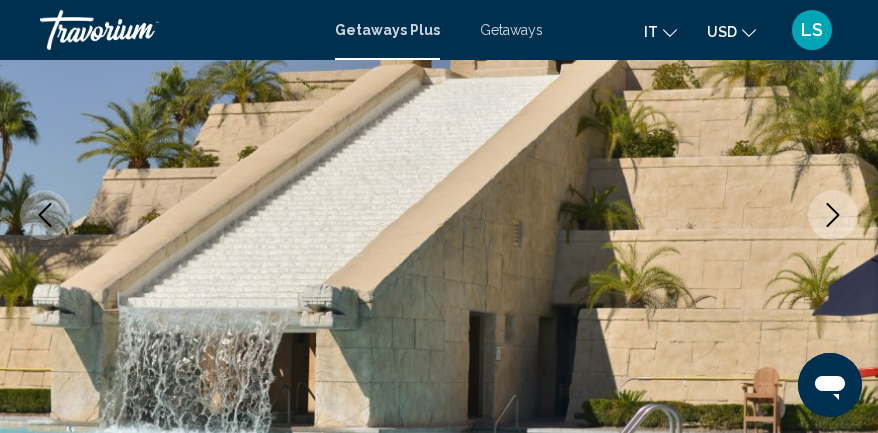 scroll, scrollTop: 319, scrollLeft: 0, axis: vertical 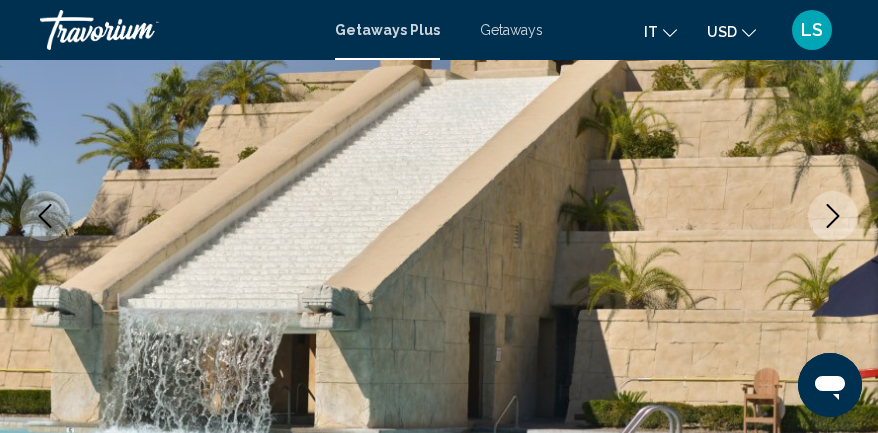 click 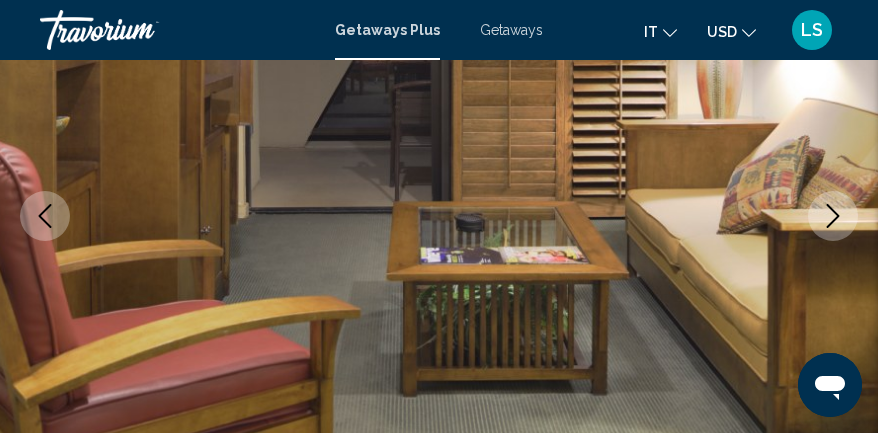 click 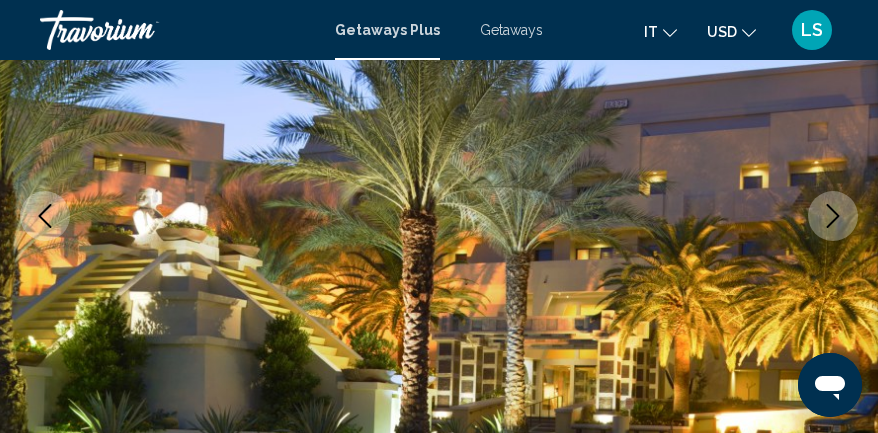 click 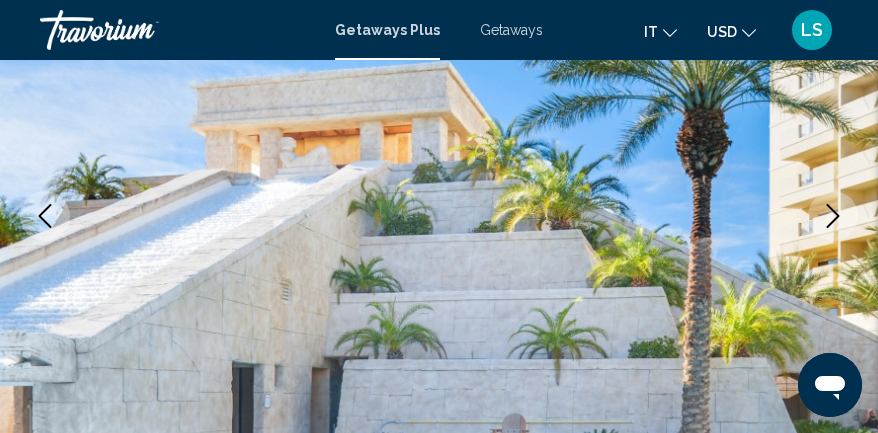 click 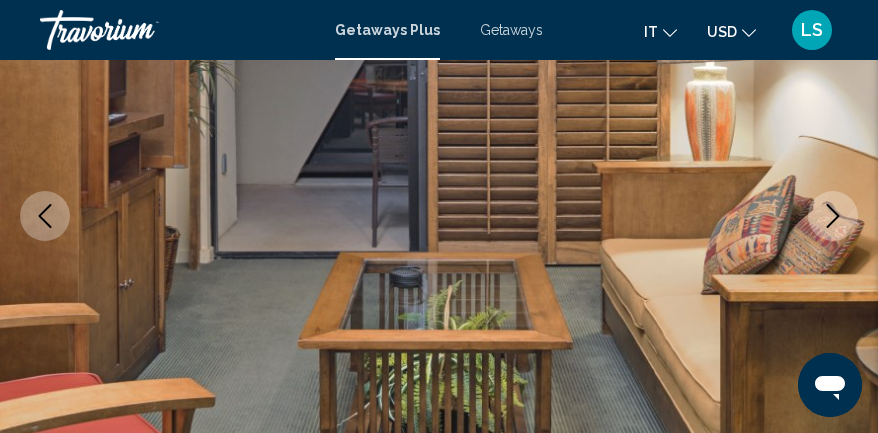 click 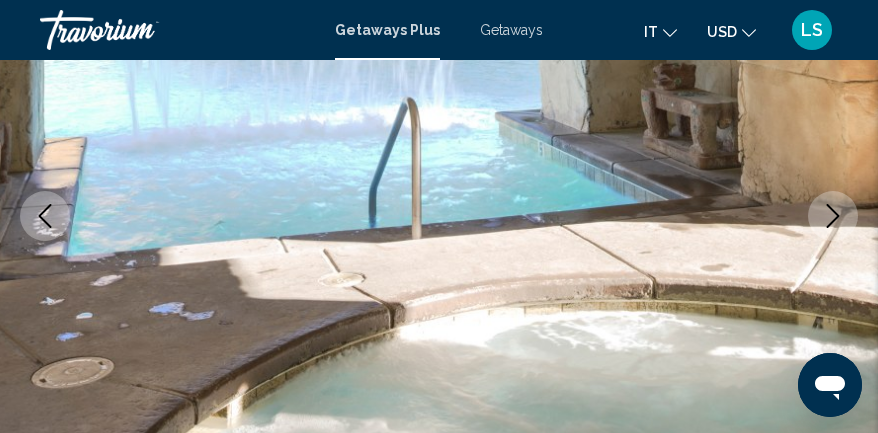 click 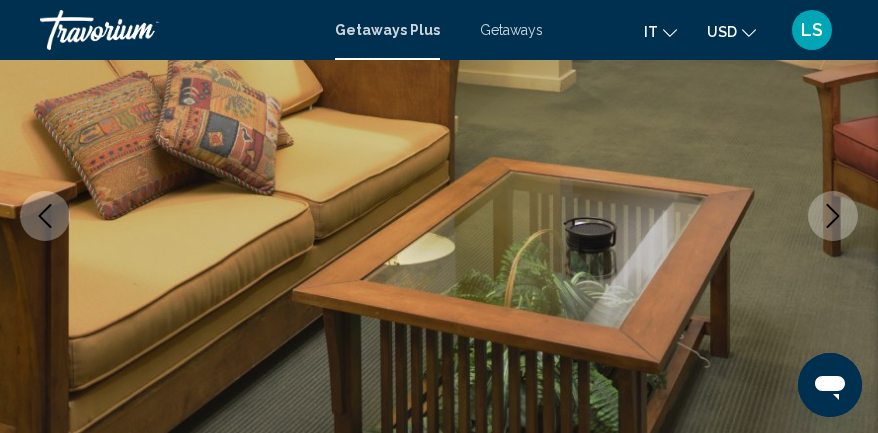 click 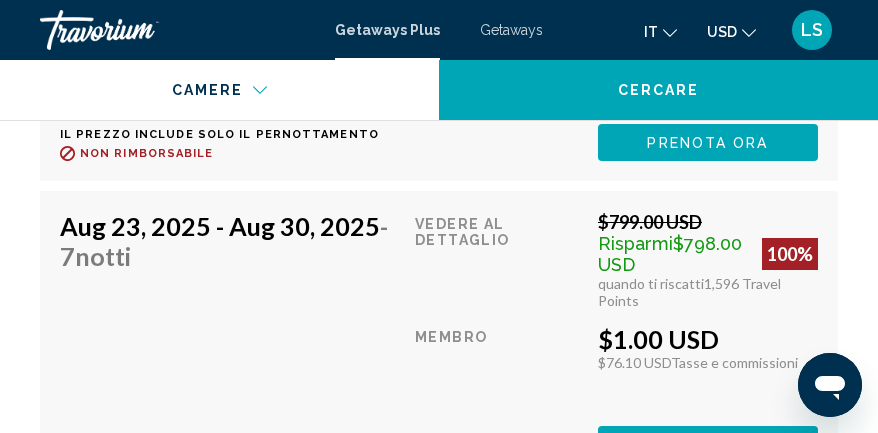scroll, scrollTop: 5152, scrollLeft: 0, axis: vertical 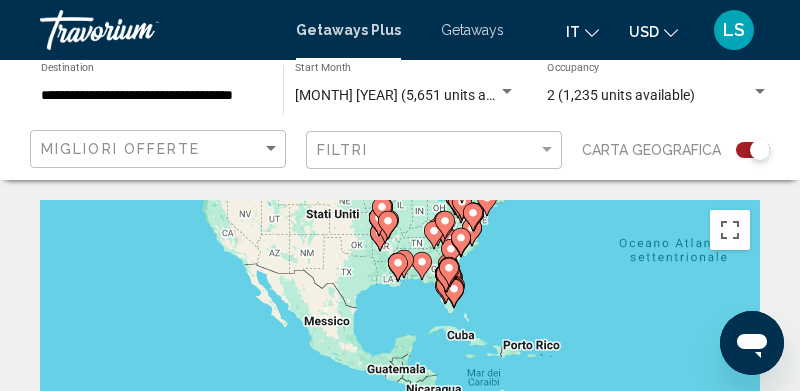 drag, startPoint x: 210, startPoint y: 333, endPoint x: 571, endPoint y: 212, distance: 380.73877 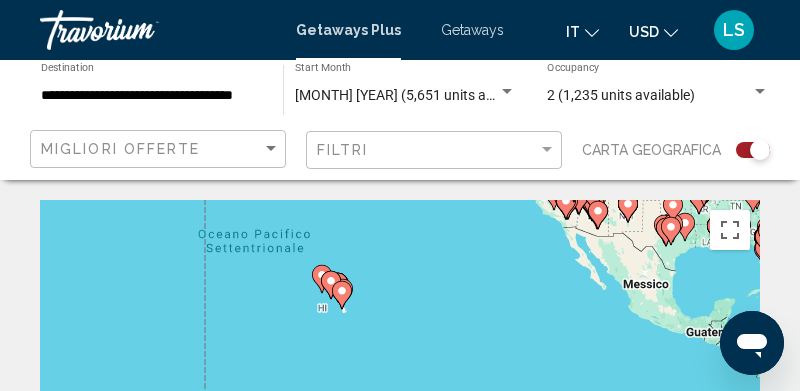 drag, startPoint x: 238, startPoint y: 331, endPoint x: 531, endPoint y: 291, distance: 295.71777 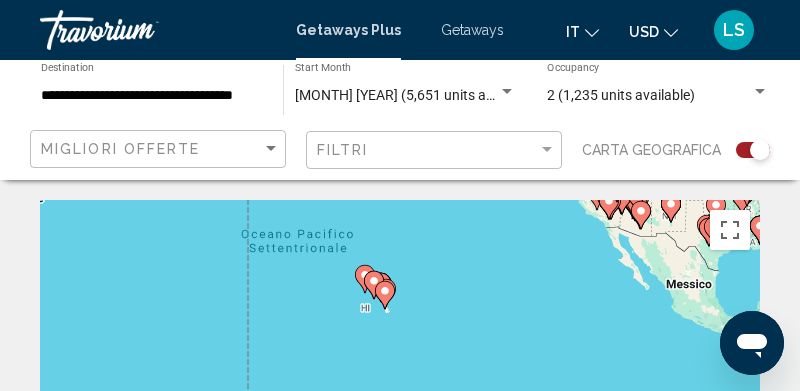 click 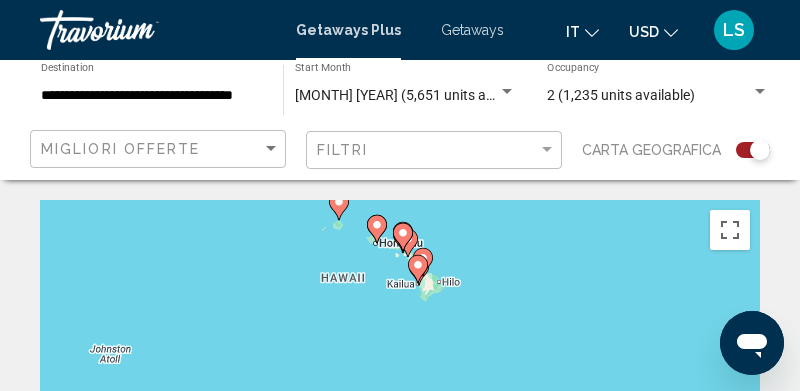 drag, startPoint x: 432, startPoint y: 332, endPoint x: 453, endPoint y: 212, distance: 121.82365 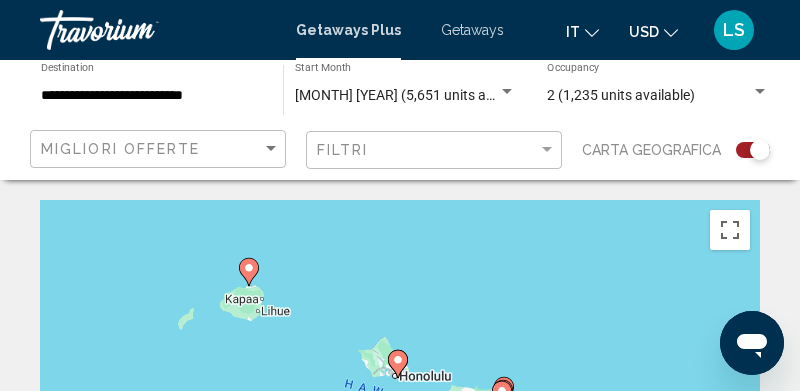 drag, startPoint x: 547, startPoint y: 339, endPoint x: 532, endPoint y: 157, distance: 182.61708 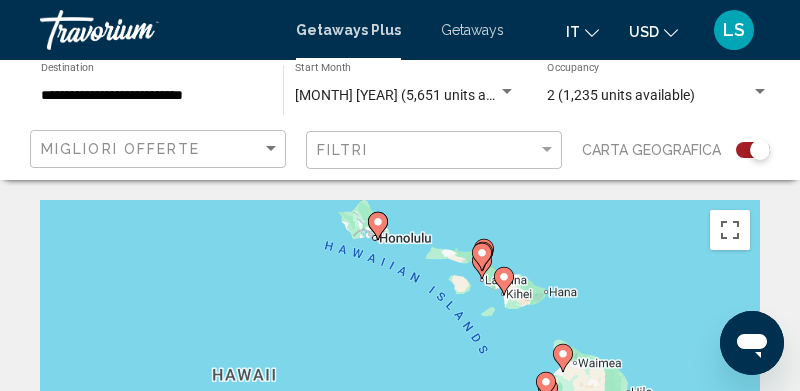 drag, startPoint x: 401, startPoint y: 296, endPoint x: 396, endPoint y: 341, distance: 45.276924 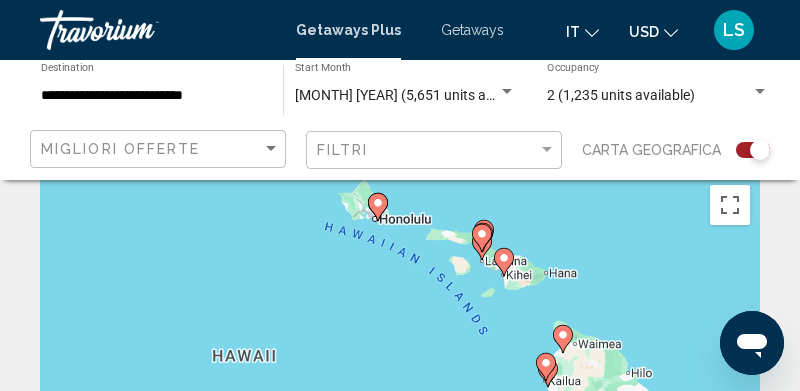 scroll, scrollTop: 0, scrollLeft: 0, axis: both 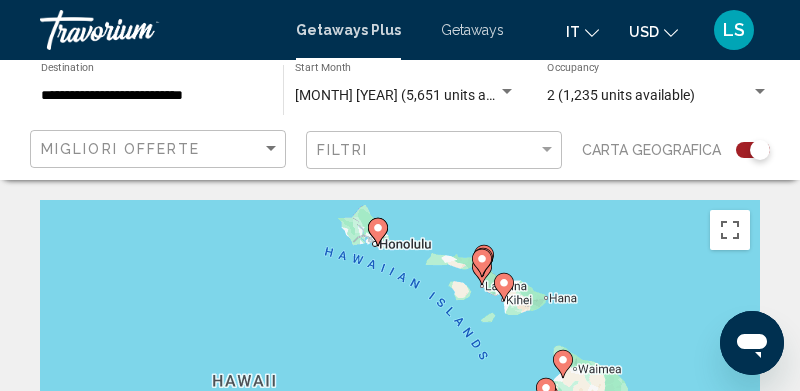 click 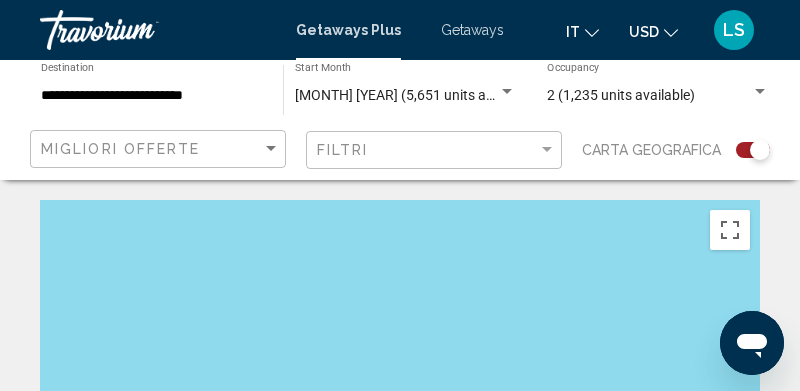 drag, startPoint x: 496, startPoint y: 279, endPoint x: 528, endPoint y: 432, distance: 156.3106 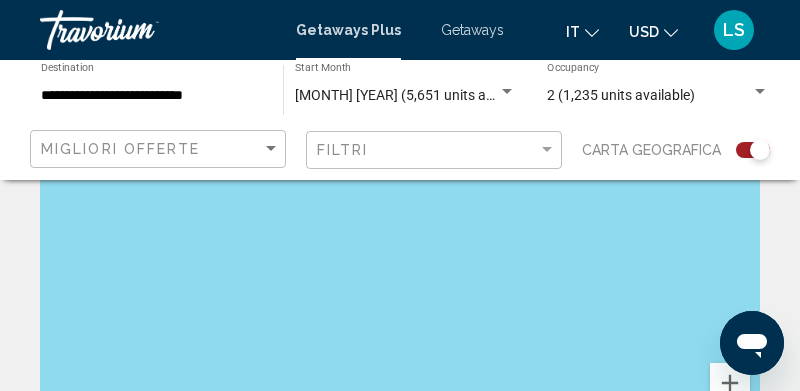 scroll, scrollTop: 167, scrollLeft: 0, axis: vertical 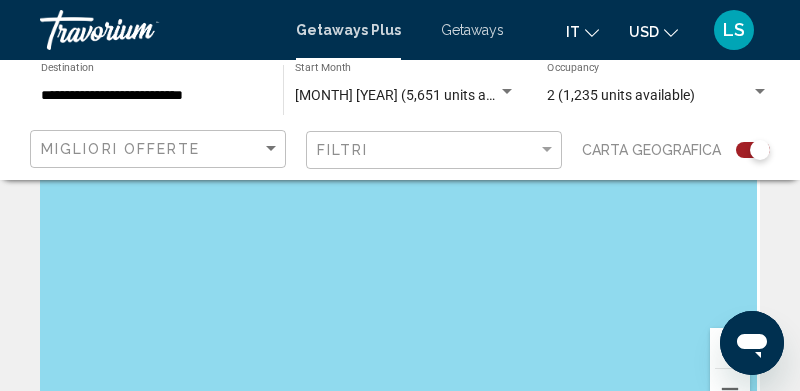 drag, startPoint x: 623, startPoint y: 290, endPoint x: 325, endPoint y: 276, distance: 298.32867 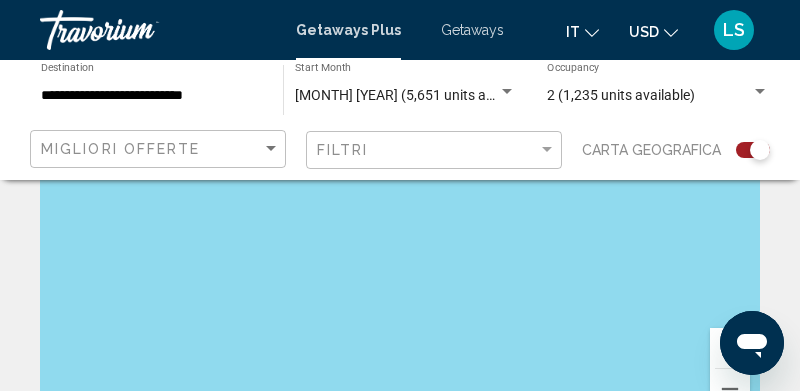 drag, startPoint x: 398, startPoint y: 287, endPoint x: 492, endPoint y: 241, distance: 104.6518 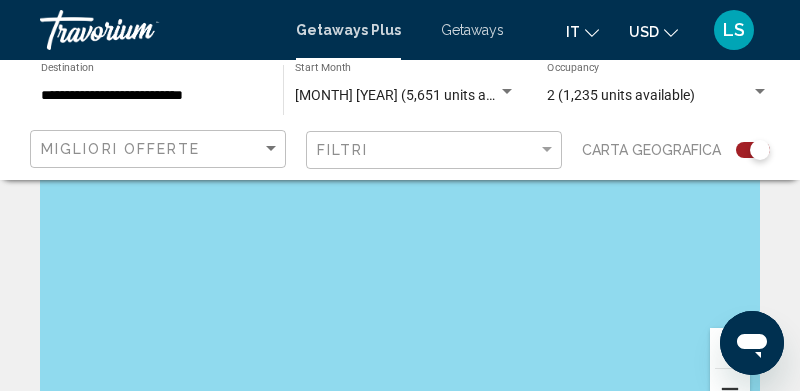 click at bounding box center (730, 389) 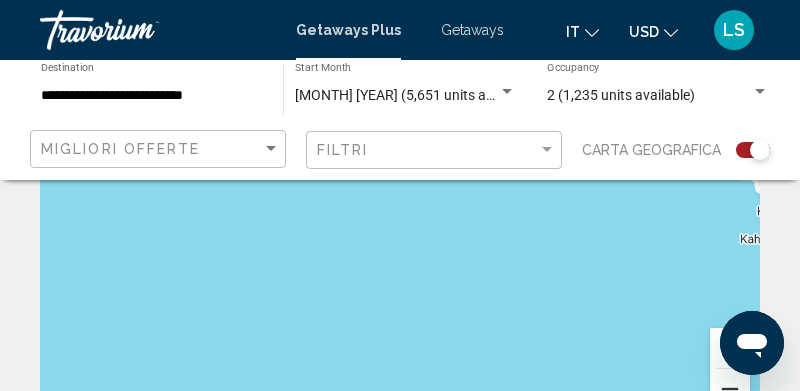 click at bounding box center (730, 389) 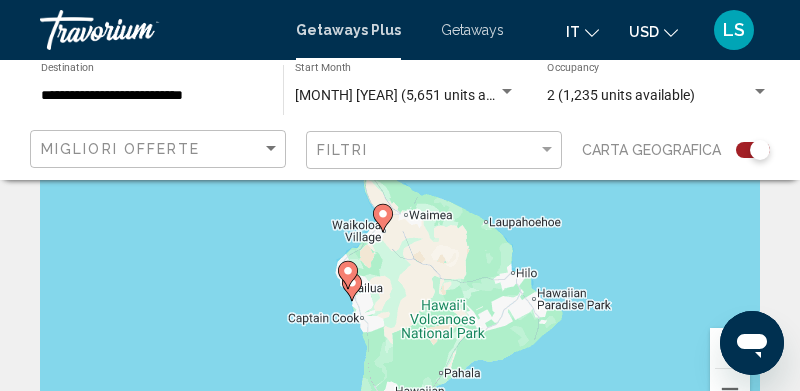 drag, startPoint x: 502, startPoint y: 301, endPoint x: 239, endPoint y: 367, distance: 271.15494 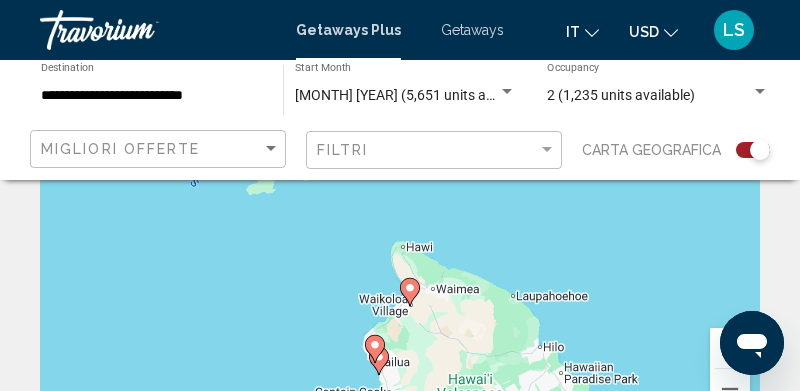 drag, startPoint x: 456, startPoint y: 268, endPoint x: 593, endPoint y: 374, distance: 173.21951 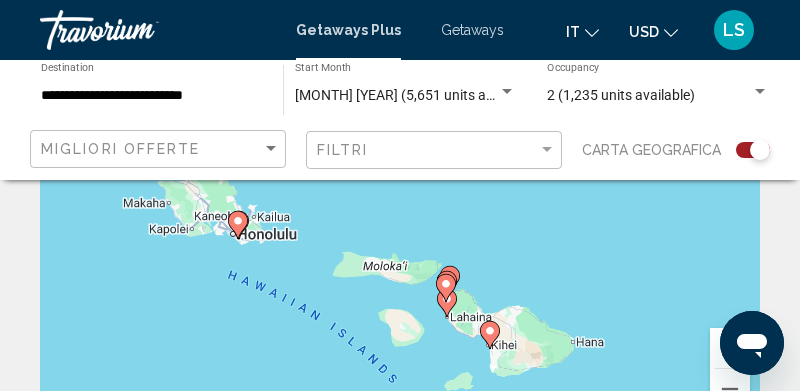 drag, startPoint x: 474, startPoint y: 246, endPoint x: 570, endPoint y: 382, distance: 166.46922 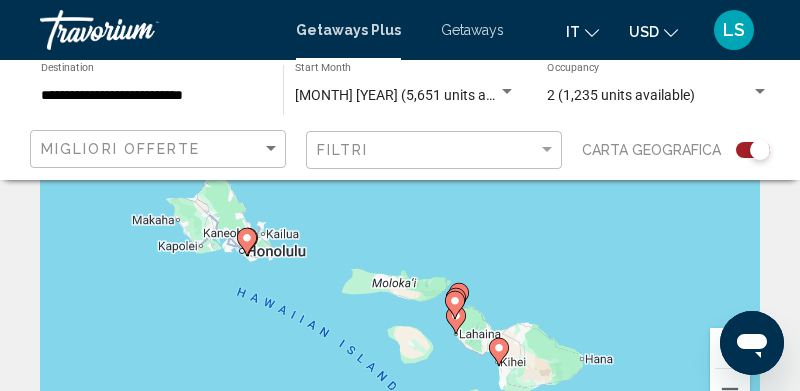 click 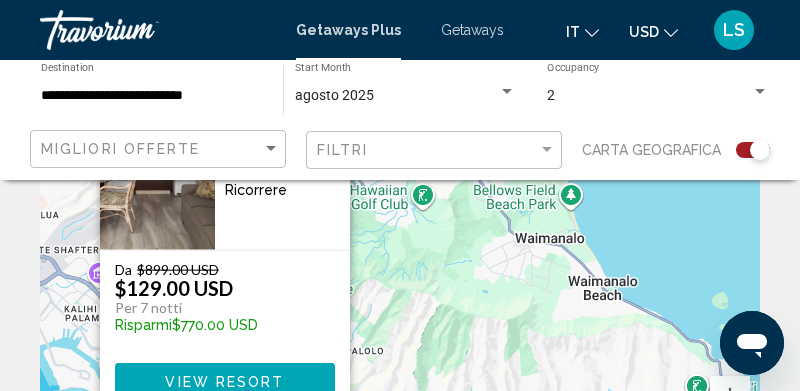 scroll, scrollTop: 167, scrollLeft: 0, axis: vertical 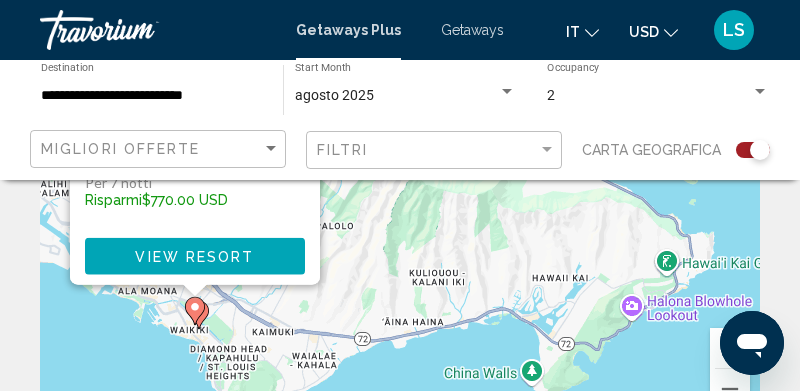 drag, startPoint x: 577, startPoint y: 331, endPoint x: 503, endPoint y: 202, distance: 148.71785 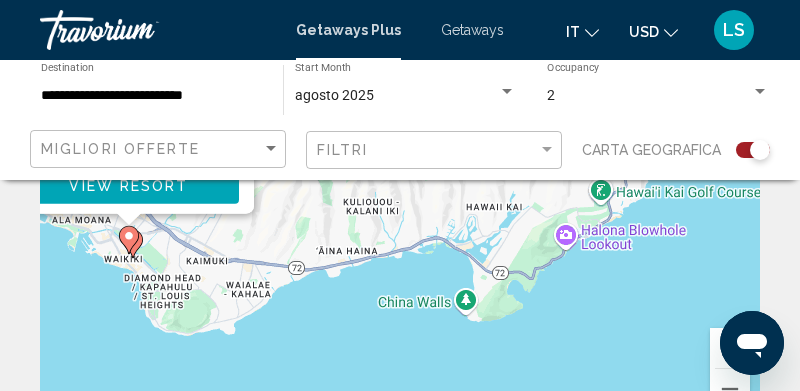 drag, startPoint x: 628, startPoint y: 348, endPoint x: 349, endPoint y: 203, distance: 314.42966 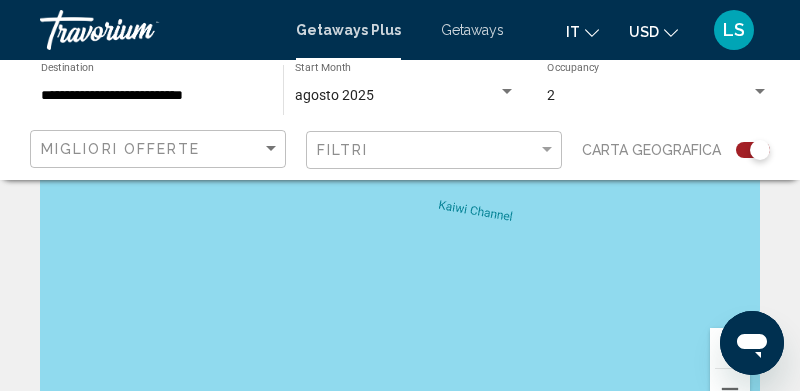 drag, startPoint x: 530, startPoint y: 299, endPoint x: 319, endPoint y: 341, distance: 215.1395 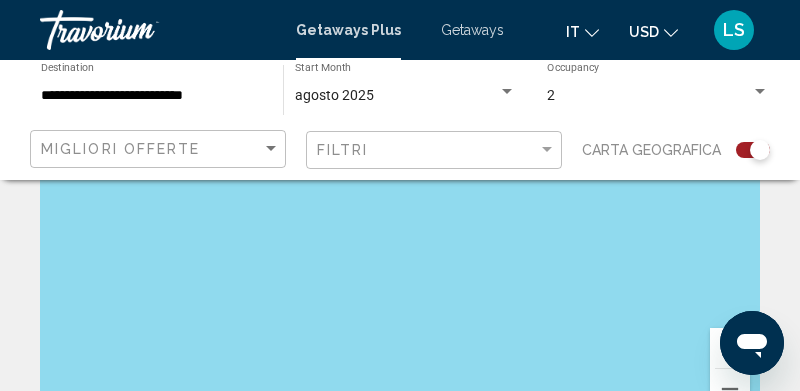 drag, startPoint x: 534, startPoint y: 305, endPoint x: 514, endPoint y: 302, distance: 20.22375 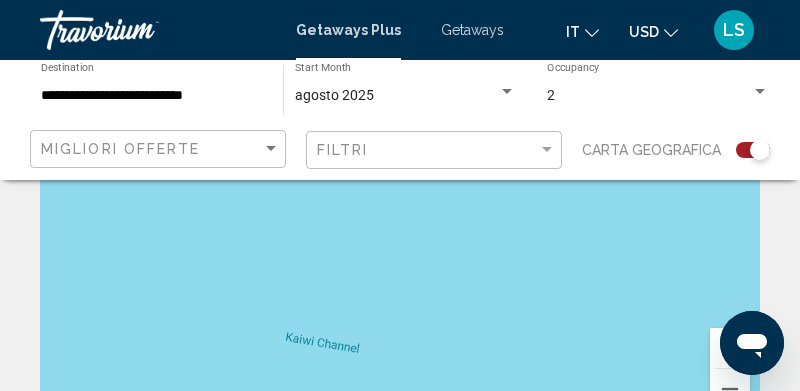 click on "Lifetime in Hawaii  Ricorrere  -  Questo è un resort per soli adulti
Honolulu, HI, USA Da $899.00 USD $129.00 USD Per 7 notti Risparmi  $770.00 USD  View Resort" at bounding box center (400, 233) 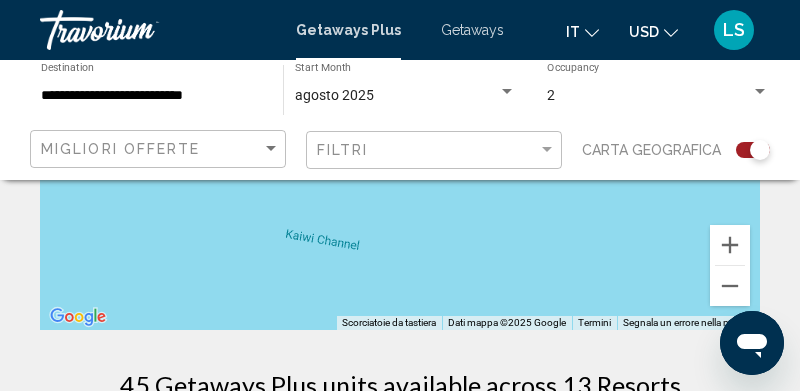 scroll, scrollTop: 167, scrollLeft: 0, axis: vertical 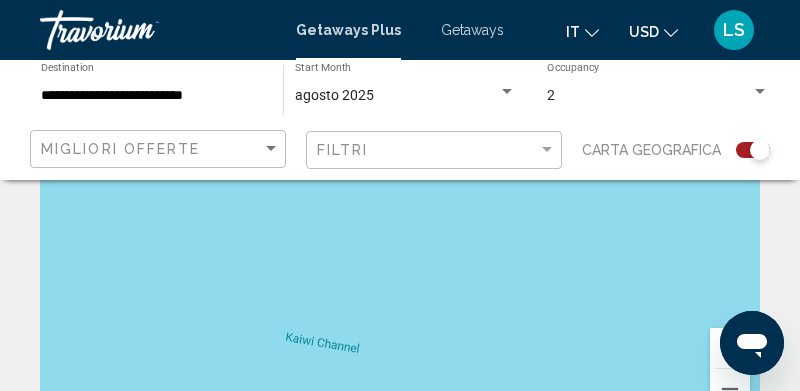 drag, startPoint x: 594, startPoint y: 287, endPoint x: 495, endPoint y: 212, distance: 124.20145 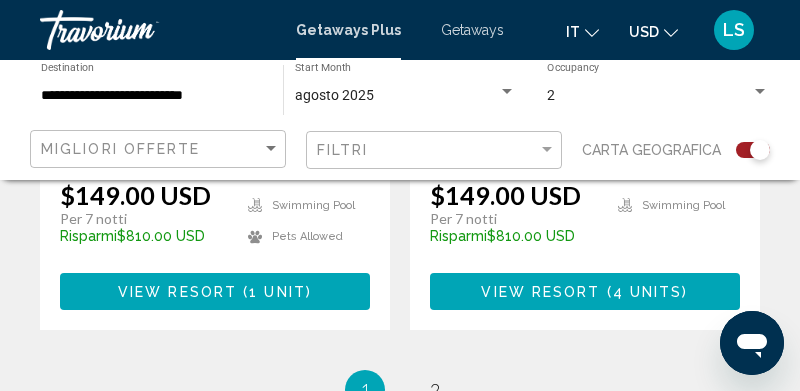 scroll, scrollTop: 4500, scrollLeft: 0, axis: vertical 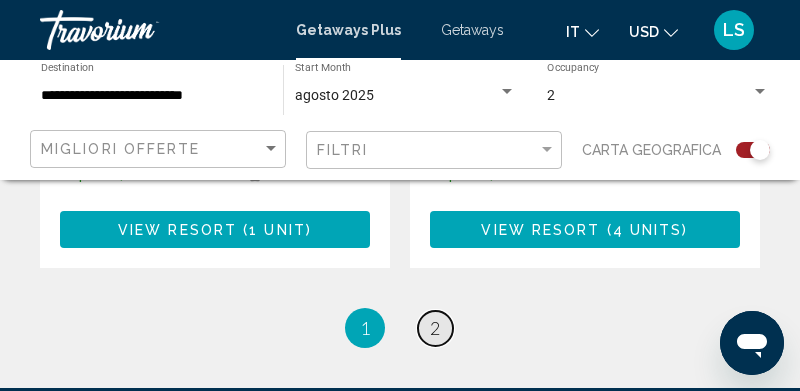 click on "page  2" at bounding box center (435, 328) 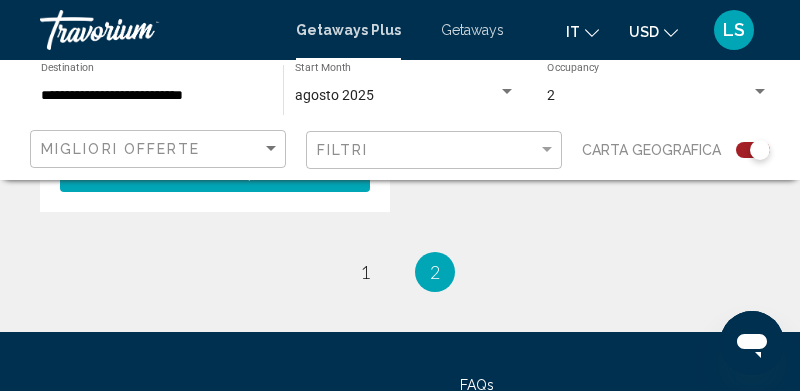 scroll, scrollTop: 1167, scrollLeft: 0, axis: vertical 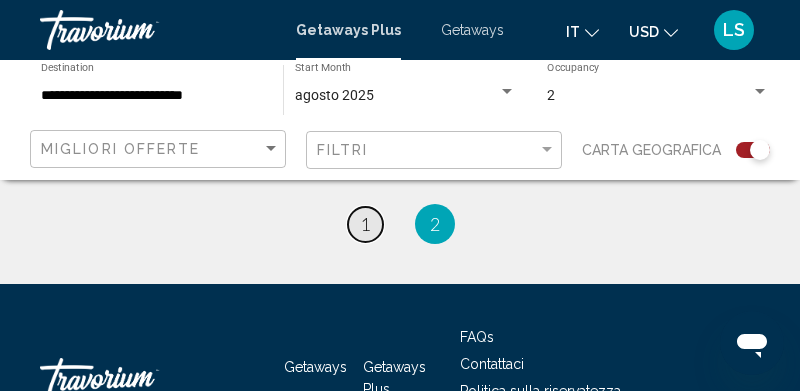 click on "1" at bounding box center (365, 224) 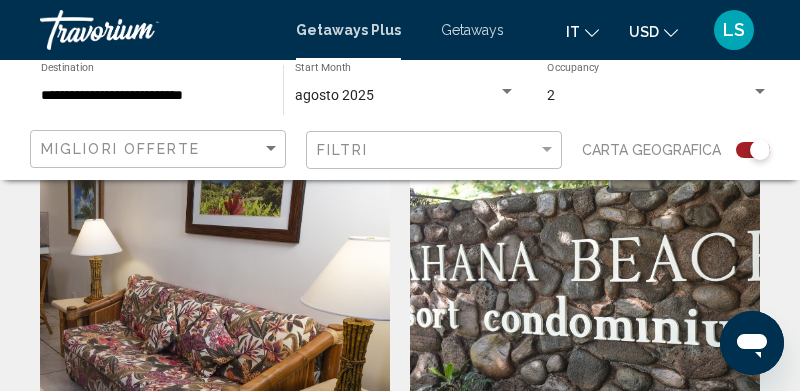 scroll, scrollTop: 1500, scrollLeft: 0, axis: vertical 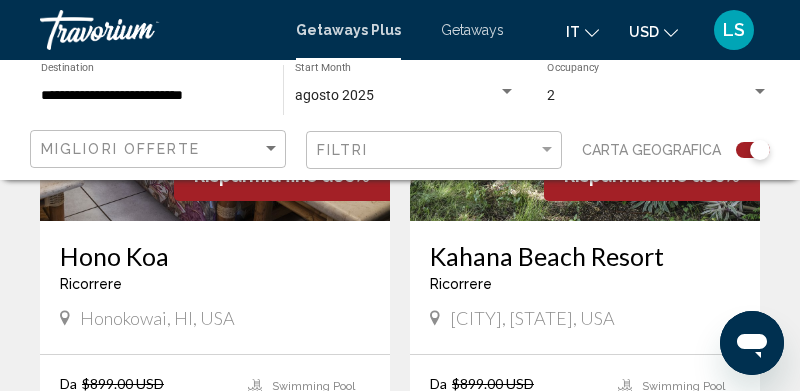 click on "Kahana Beach Resort" at bounding box center (585, 256) 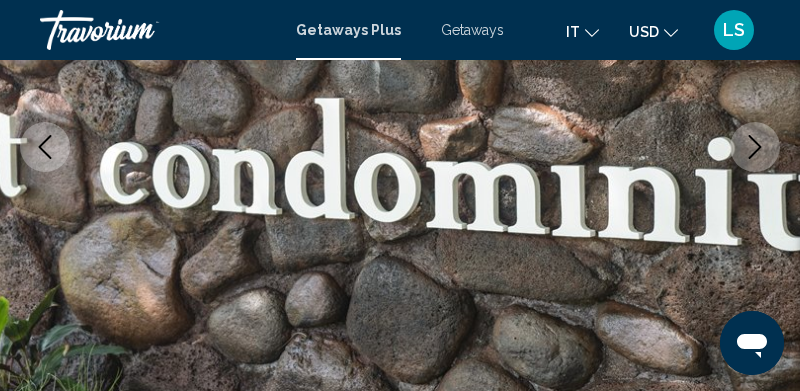 scroll, scrollTop: 340, scrollLeft: 0, axis: vertical 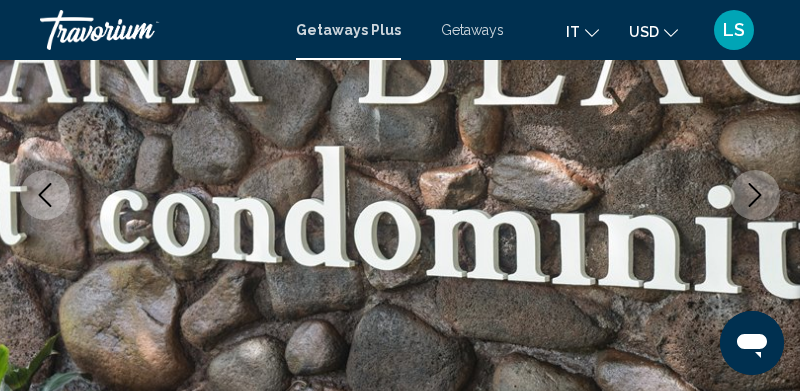 click 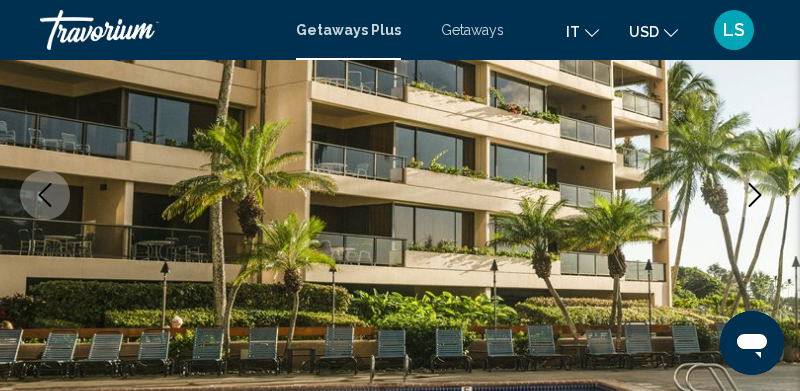 click 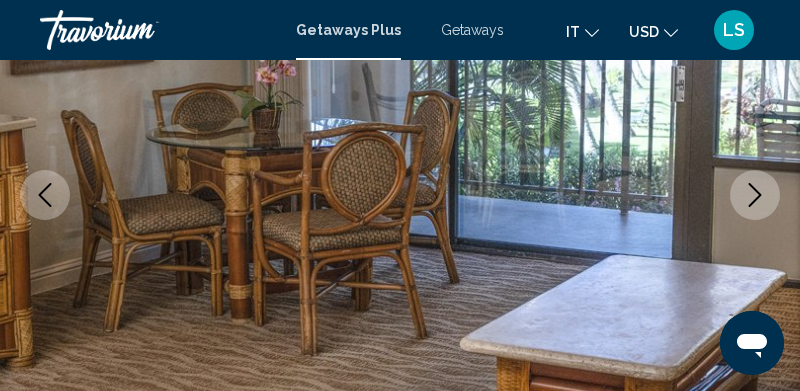 click 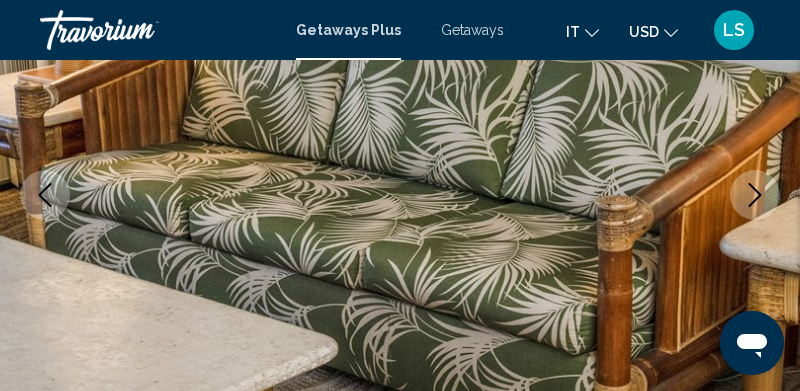 click 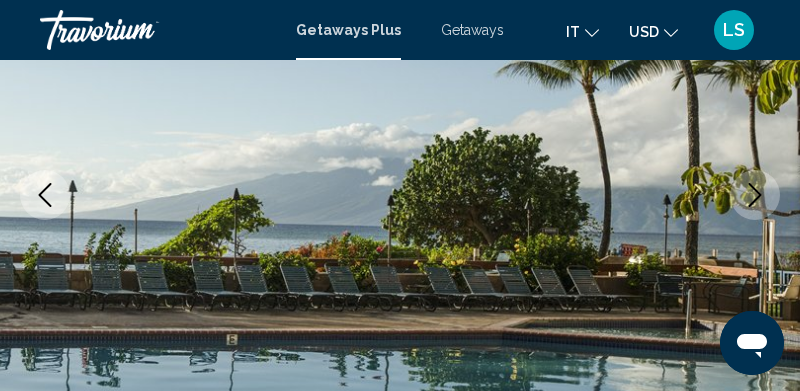 click 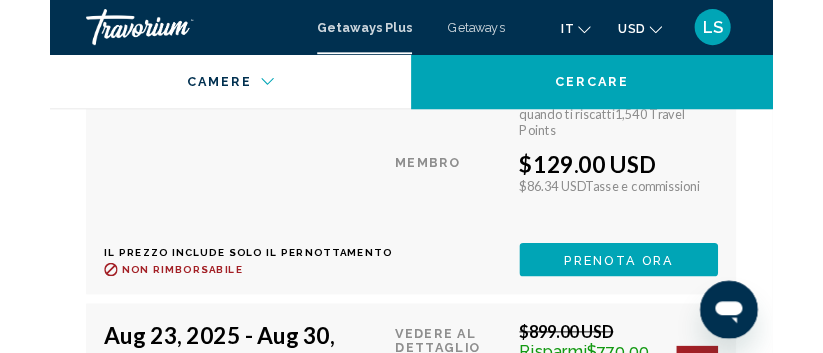 scroll, scrollTop: 5173, scrollLeft: 0, axis: vertical 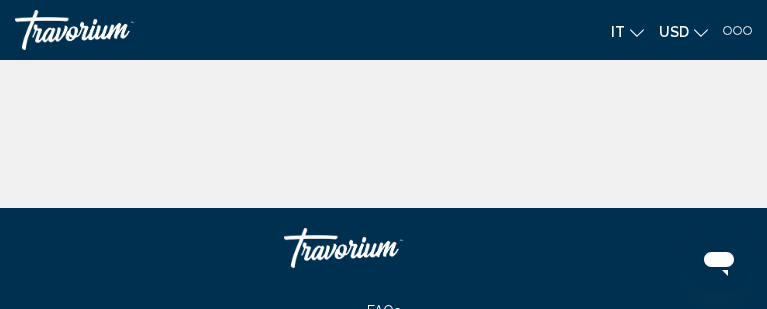 click at bounding box center [374, -98] 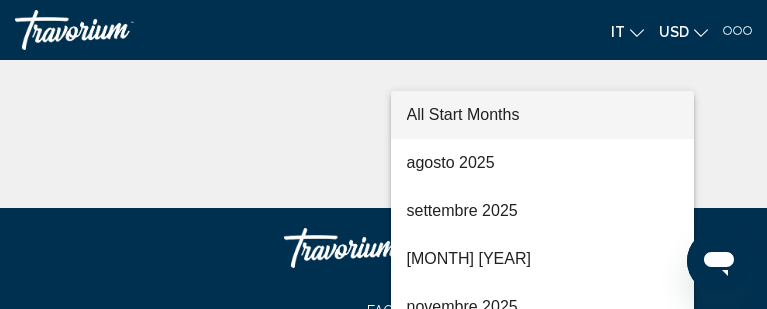 scroll, scrollTop: 458, scrollLeft: 0, axis: vertical 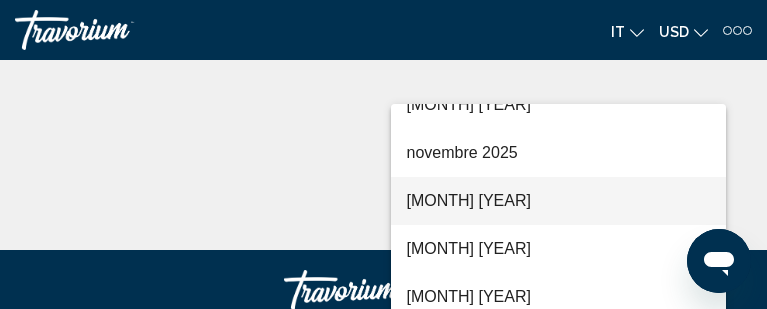 click on "[MONTH] [YEAR]" at bounding box center (559, 201) 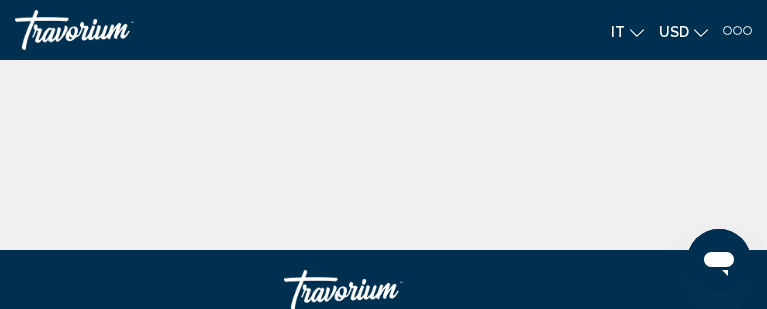 click on "Occupancy Any Occupancy" at bounding box center [202, 9] 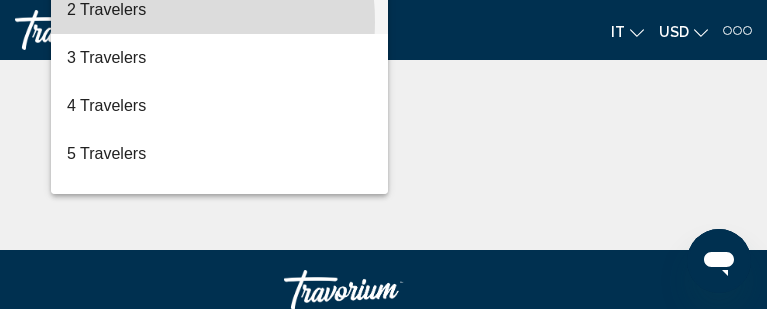 click on "2 Travelers" at bounding box center [219, 10] 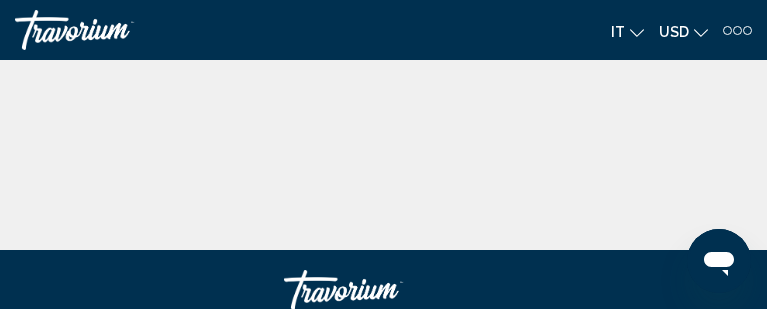 click on "Ricerca" at bounding box center (565, 8) 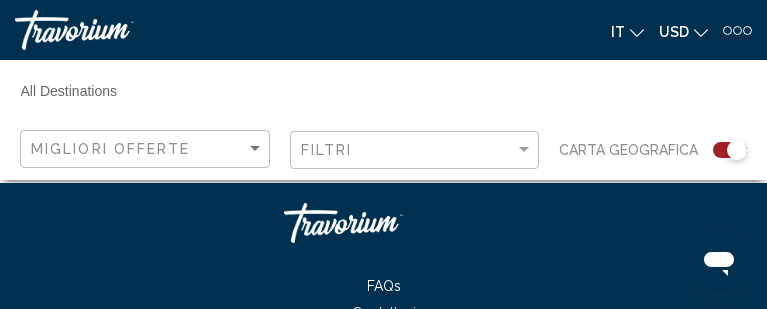 scroll, scrollTop: 375, scrollLeft: 0, axis: vertical 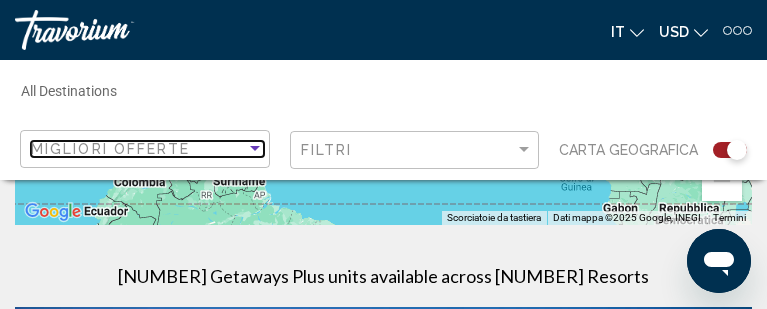 click on "Migliori offerte" at bounding box center (111, 149) 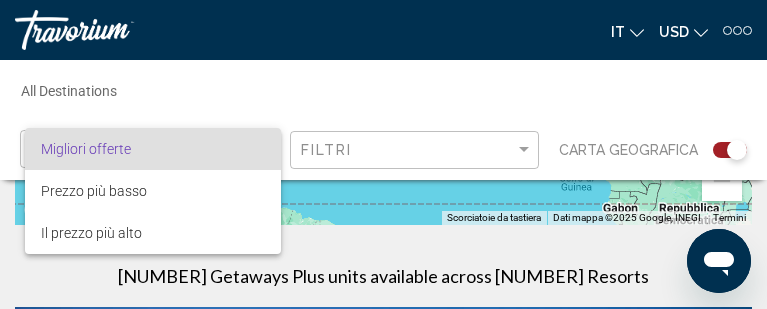 click at bounding box center [383, 154] 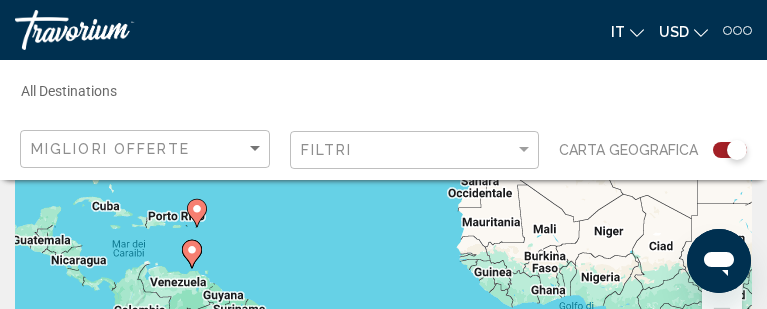 scroll, scrollTop: 209, scrollLeft: 0, axis: vertical 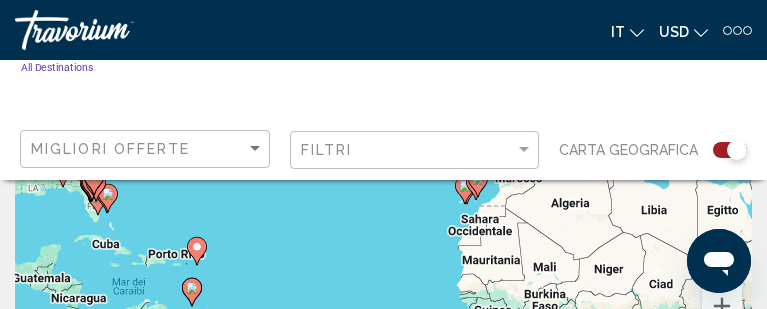 click on "Destination All Destinations" at bounding box center [259, 95] 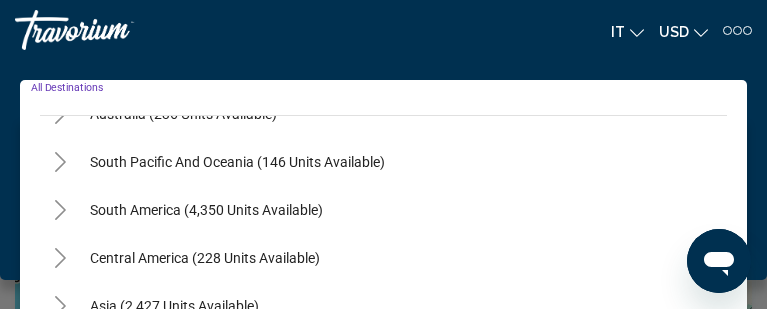 scroll, scrollTop: 339, scrollLeft: 0, axis: vertical 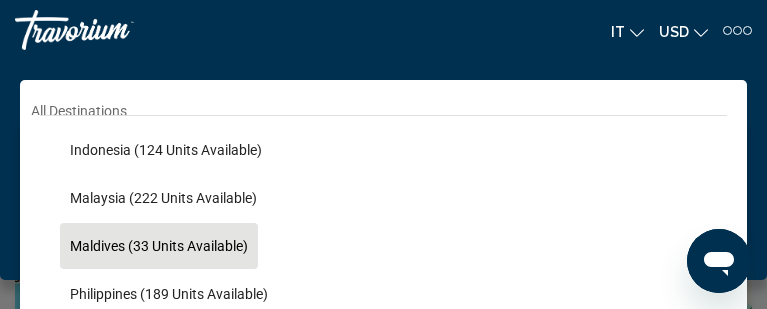 click on "Maldives (33 units available)" 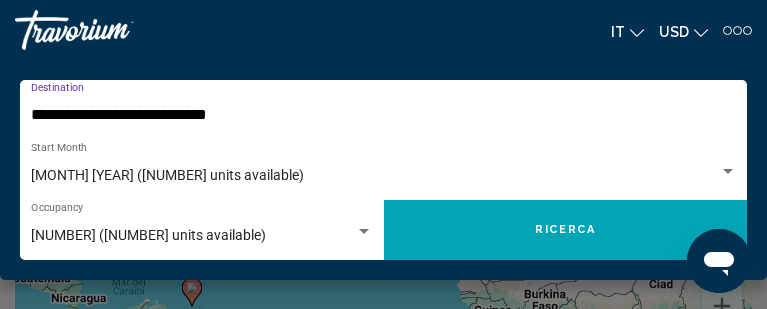 click on "Ricerca" 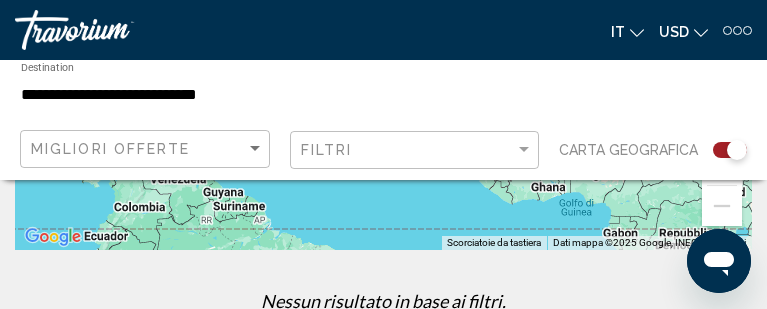 scroll, scrollTop: 288, scrollLeft: 0, axis: vertical 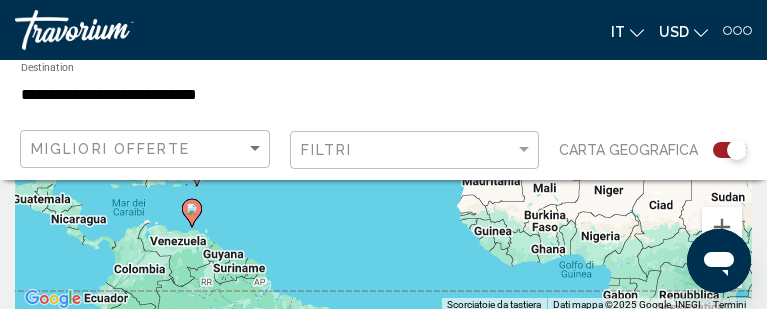 click on "**********" at bounding box center [259, 95] 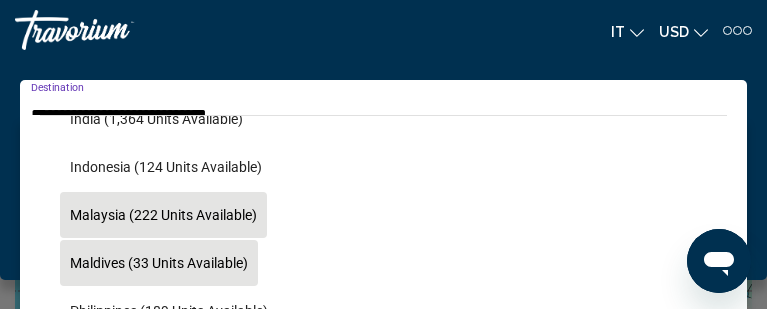 scroll, scrollTop: 819, scrollLeft: 0, axis: vertical 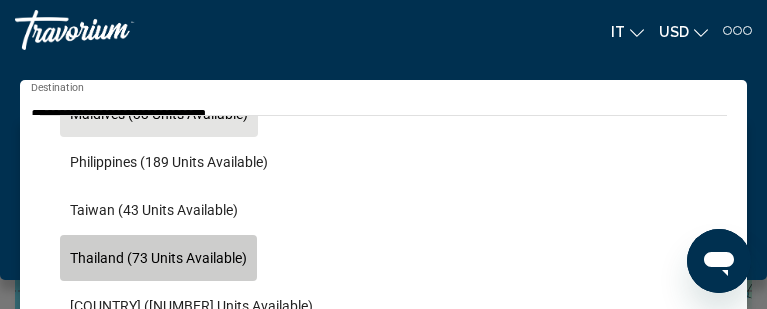 click on "Thailand (73 units available)" 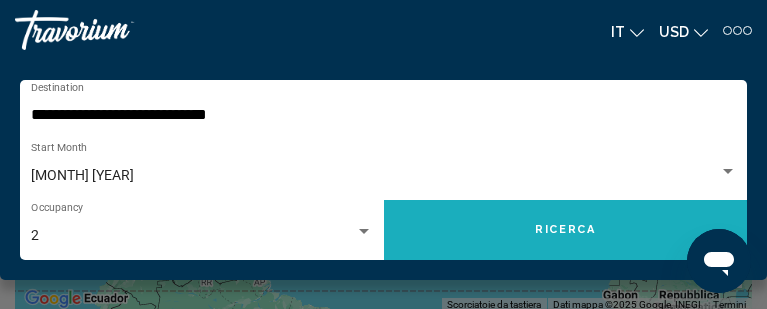 click on "Ricerca" 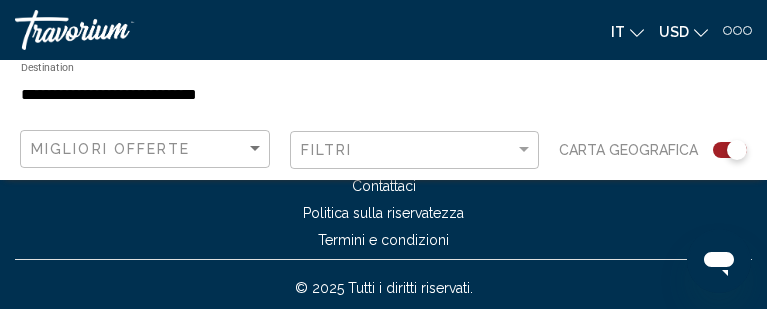 scroll, scrollTop: 454, scrollLeft: 0, axis: vertical 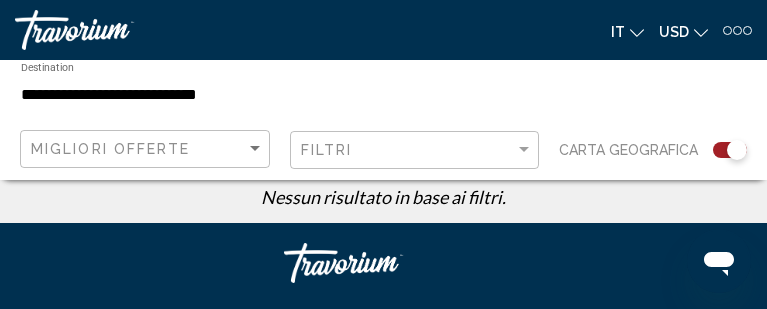 click on "**********" at bounding box center [259, 95] 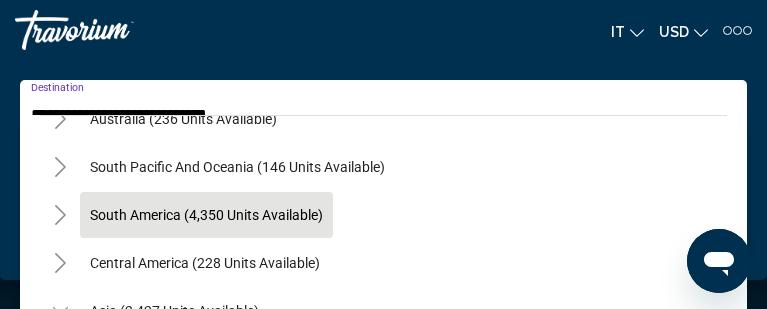 scroll, scrollTop: 152, scrollLeft: 0, axis: vertical 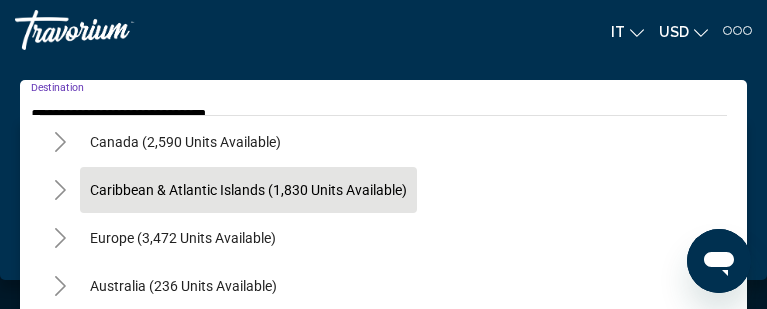click on "Caribbean & Atlantic Islands (1,830 units available)" at bounding box center (183, 238) 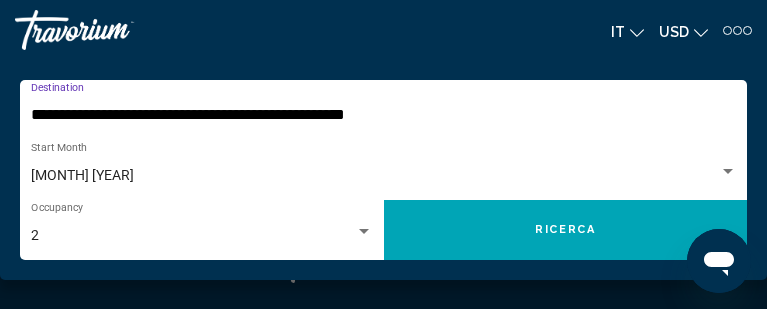 scroll, scrollTop: 288, scrollLeft: 0, axis: vertical 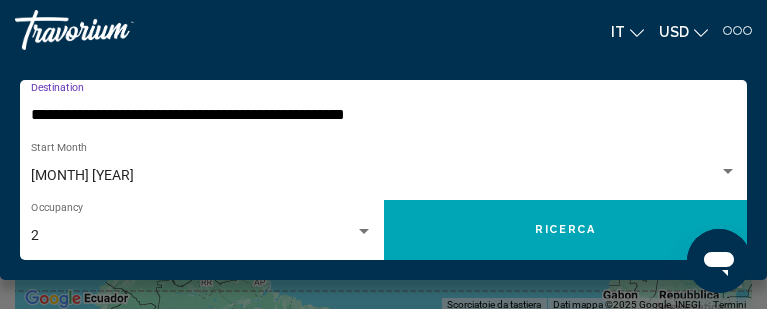 click on "Ricerca" 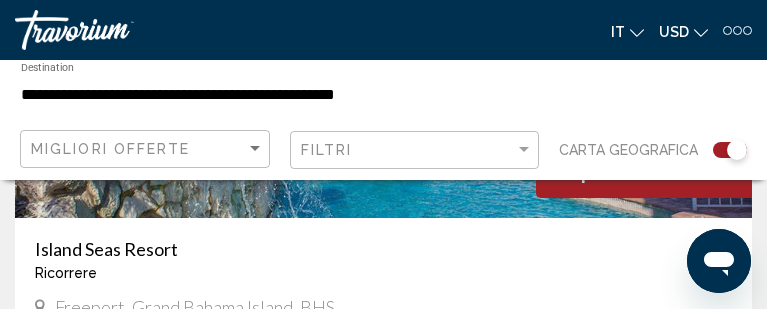 scroll, scrollTop: 1500, scrollLeft: 0, axis: vertical 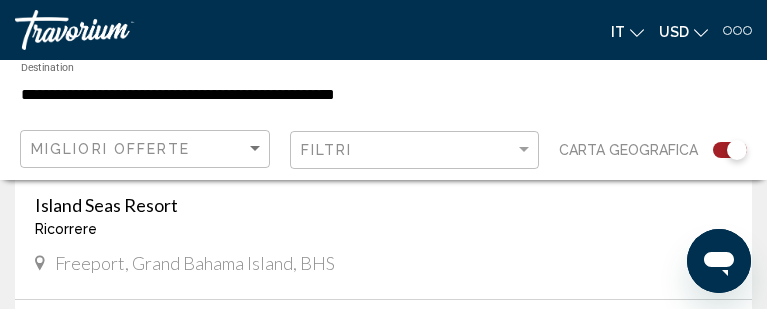click on "**********" at bounding box center [259, 95] 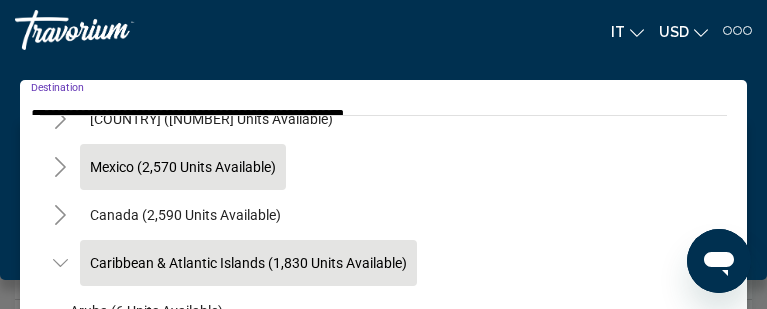 scroll, scrollTop: 0, scrollLeft: 33, axis: horizontal 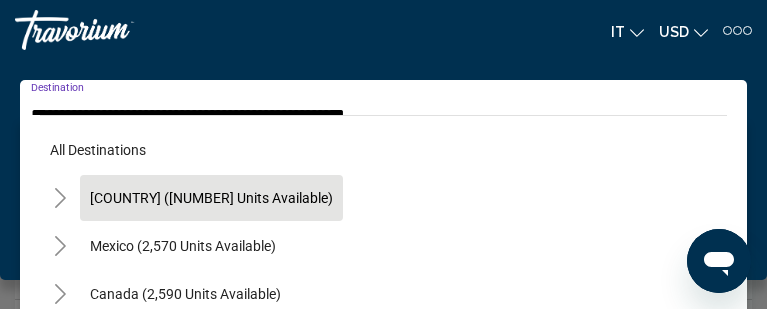 click on "[COUNTRY] ([NUMBER] units available)" at bounding box center [183, 246] 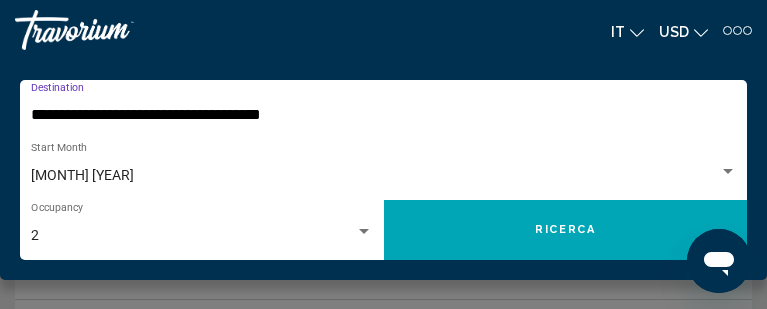 click on "Ricerca" 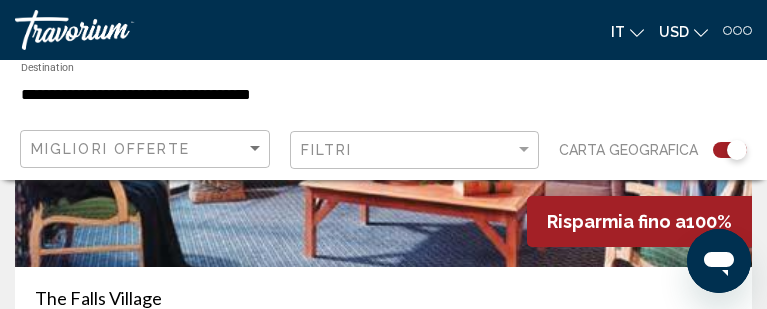 scroll, scrollTop: 4833, scrollLeft: 0, axis: vertical 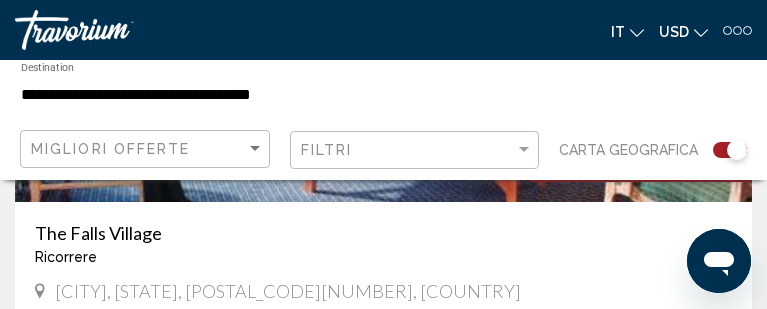 click on "**********" at bounding box center (259, 95) 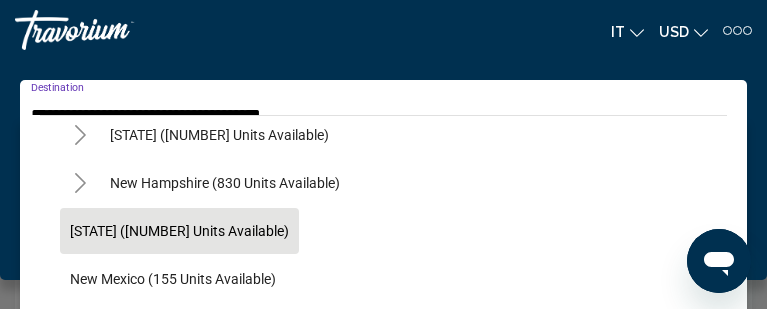 scroll, scrollTop: 1333, scrollLeft: 0, axis: vertical 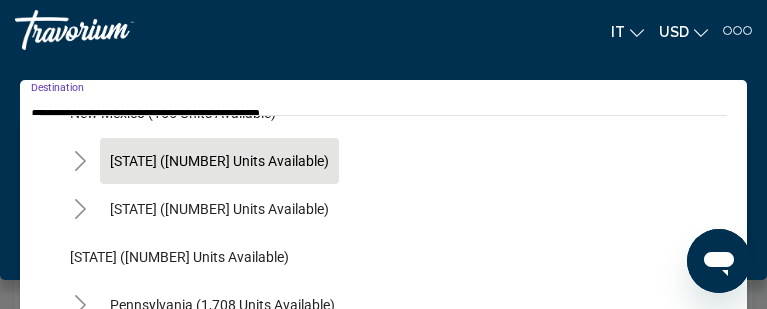click on "[STATE] ([NUMBER] units available)" 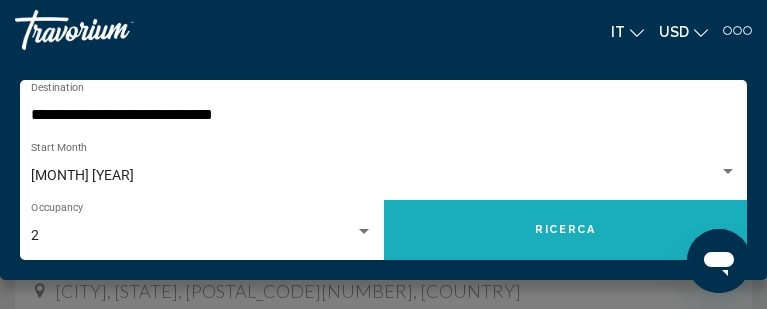 click on "Ricerca" 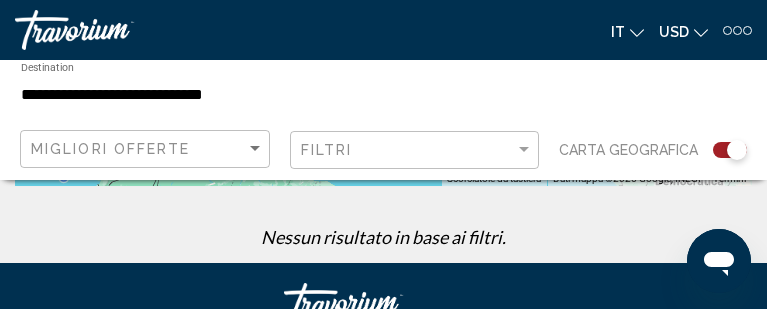scroll, scrollTop: 454, scrollLeft: 0, axis: vertical 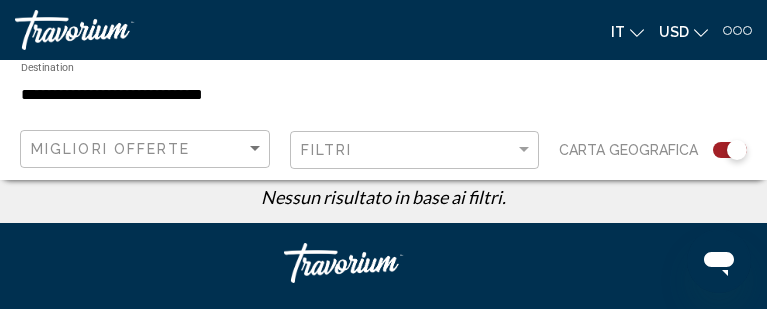 click on "**********" 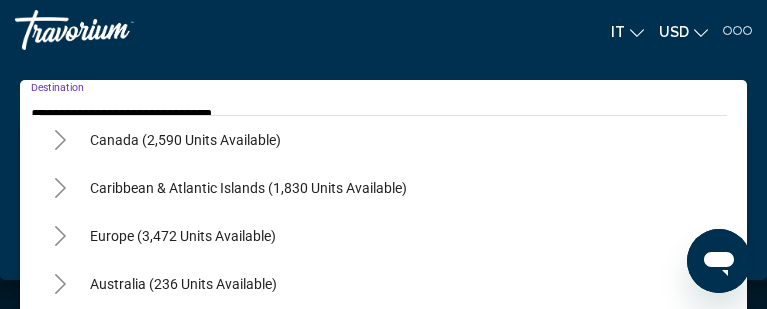 scroll, scrollTop: 2064, scrollLeft: 0, axis: vertical 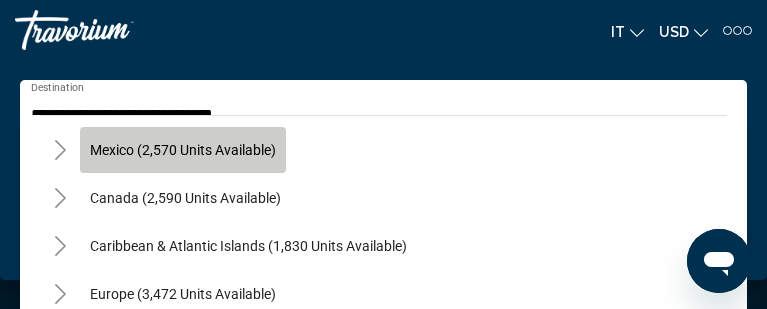 click on "Mexico (2,570 units available)" 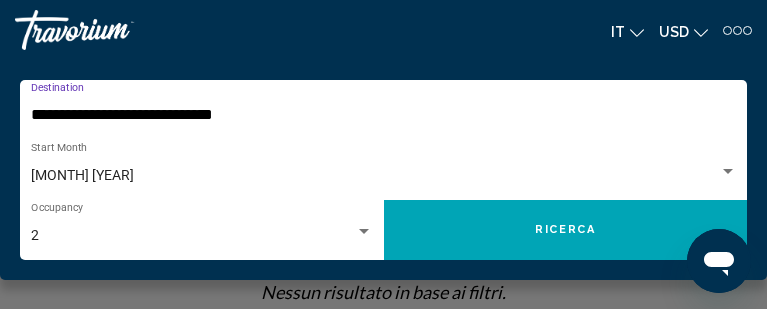 scroll, scrollTop: 288, scrollLeft: 0, axis: vertical 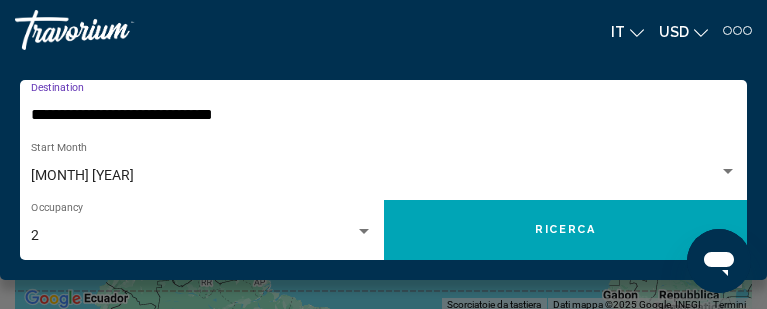 click on "Ricerca" 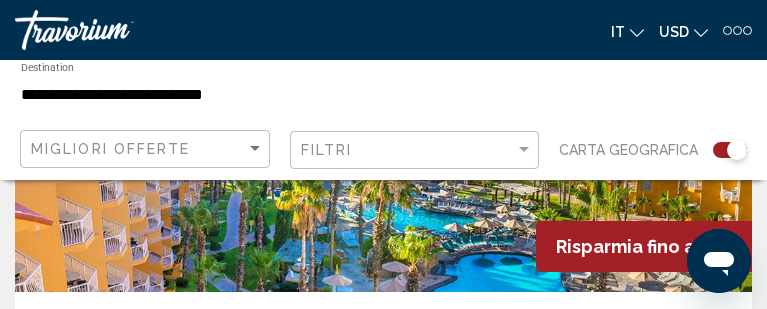 scroll, scrollTop: 2000, scrollLeft: 0, axis: vertical 